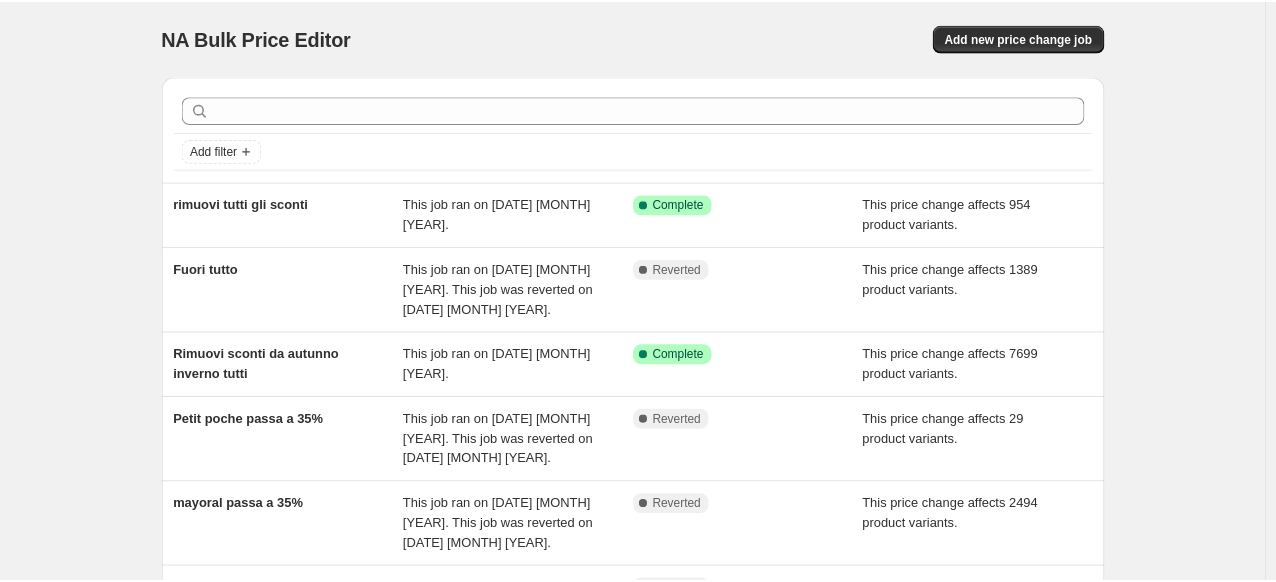 scroll, scrollTop: 0, scrollLeft: 0, axis: both 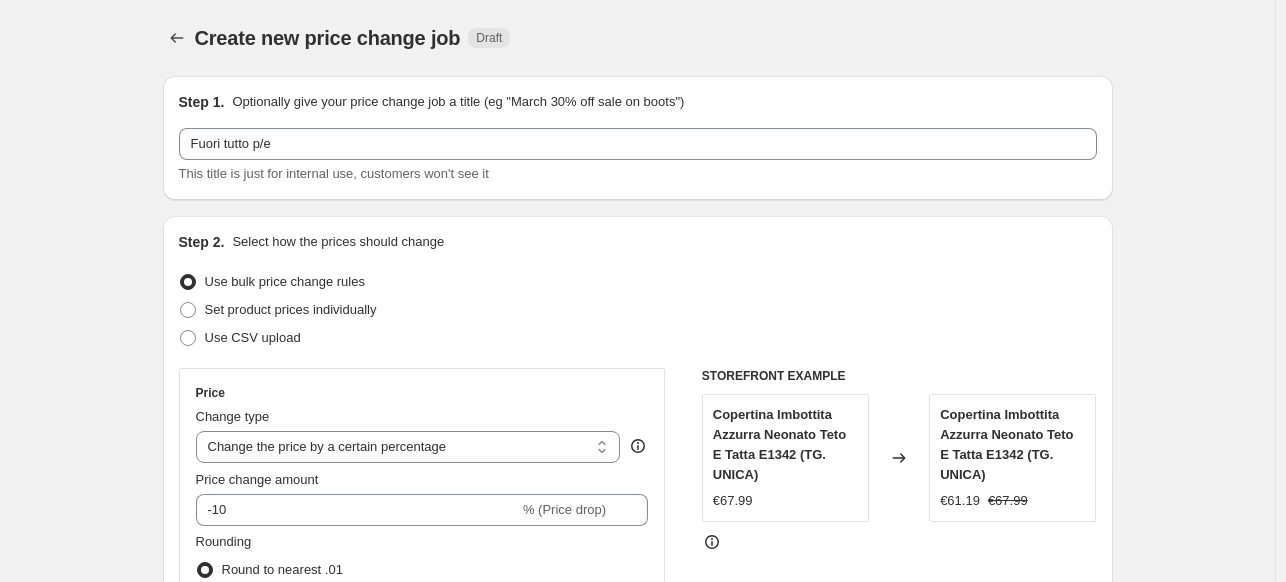 select on "percentage" 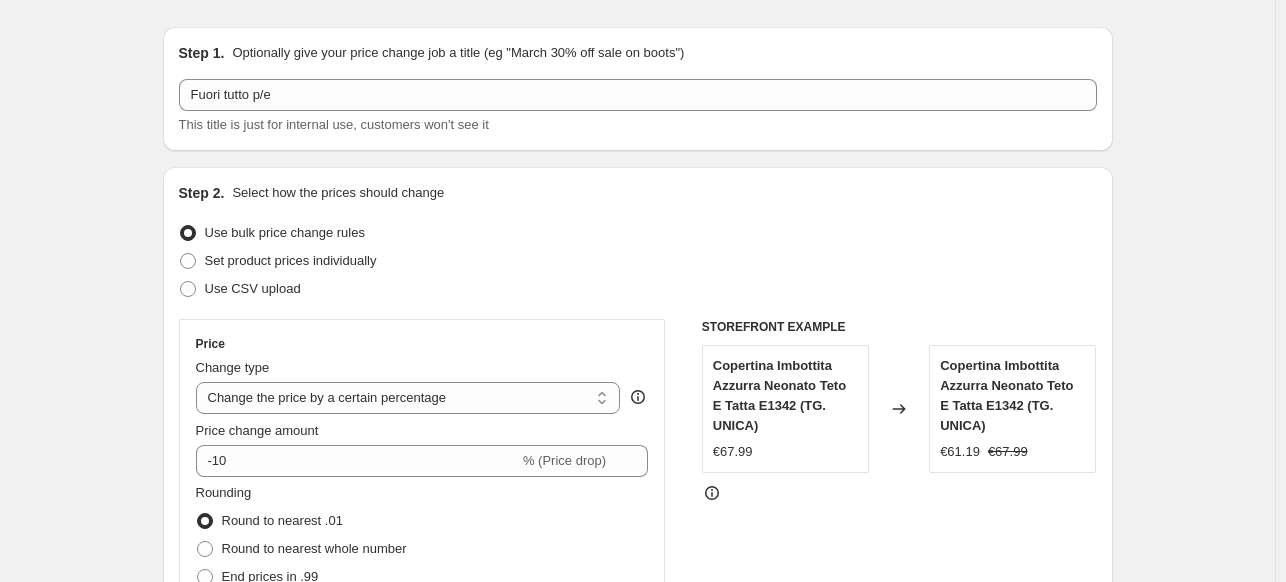 scroll, scrollTop: 0, scrollLeft: 0, axis: both 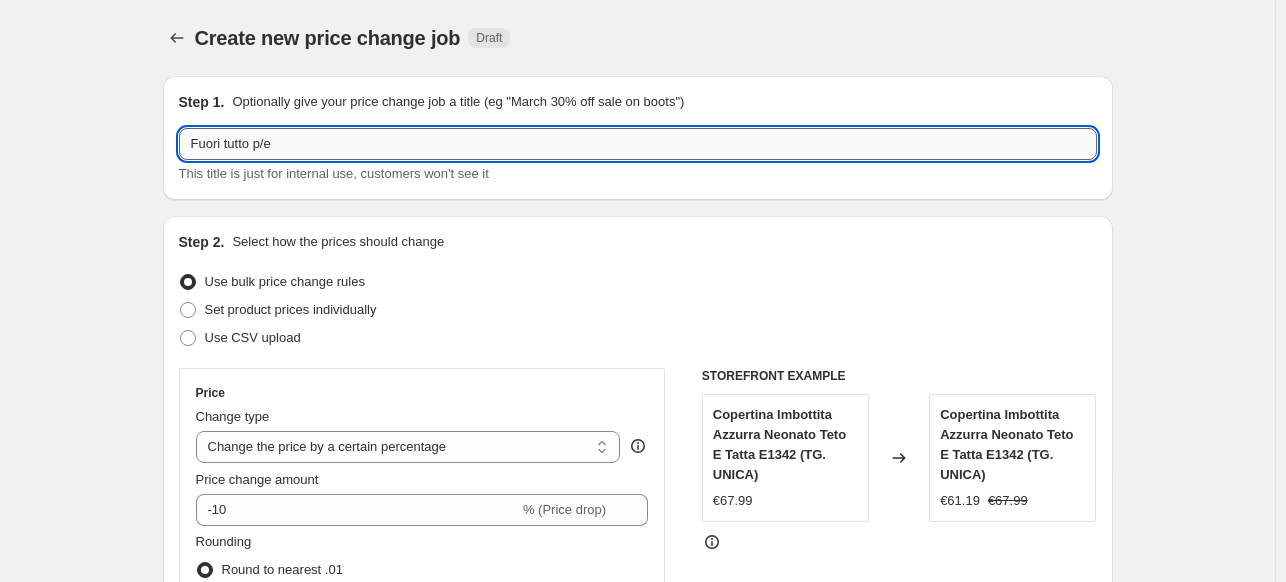 click on "Fuori tutto p/e" at bounding box center (638, 144) 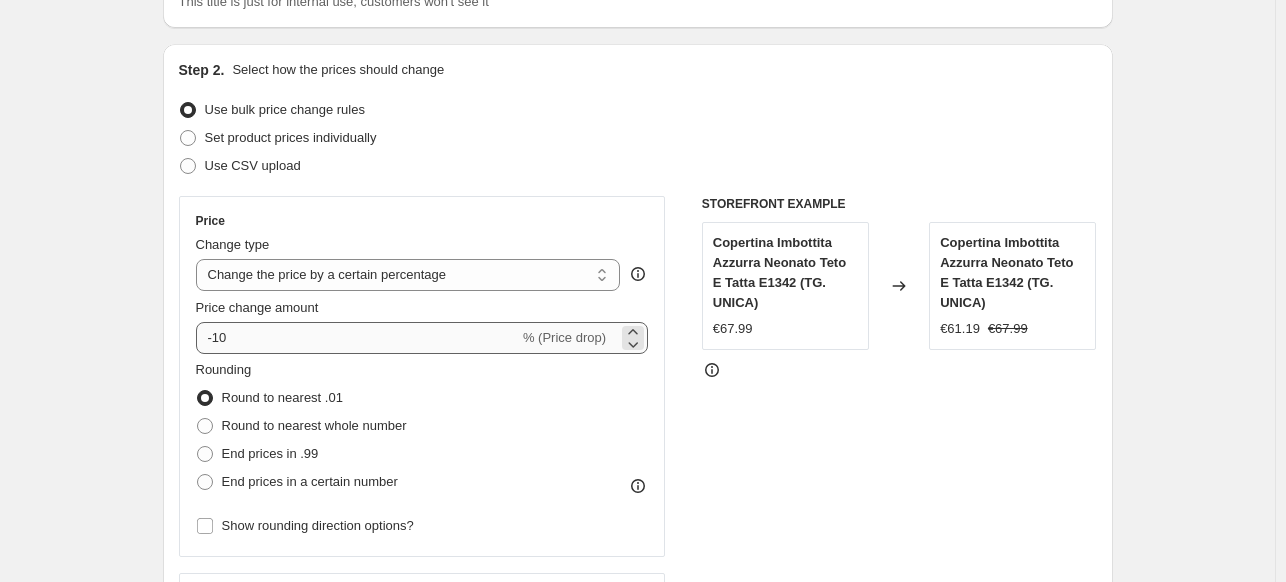 scroll, scrollTop: 200, scrollLeft: 0, axis: vertical 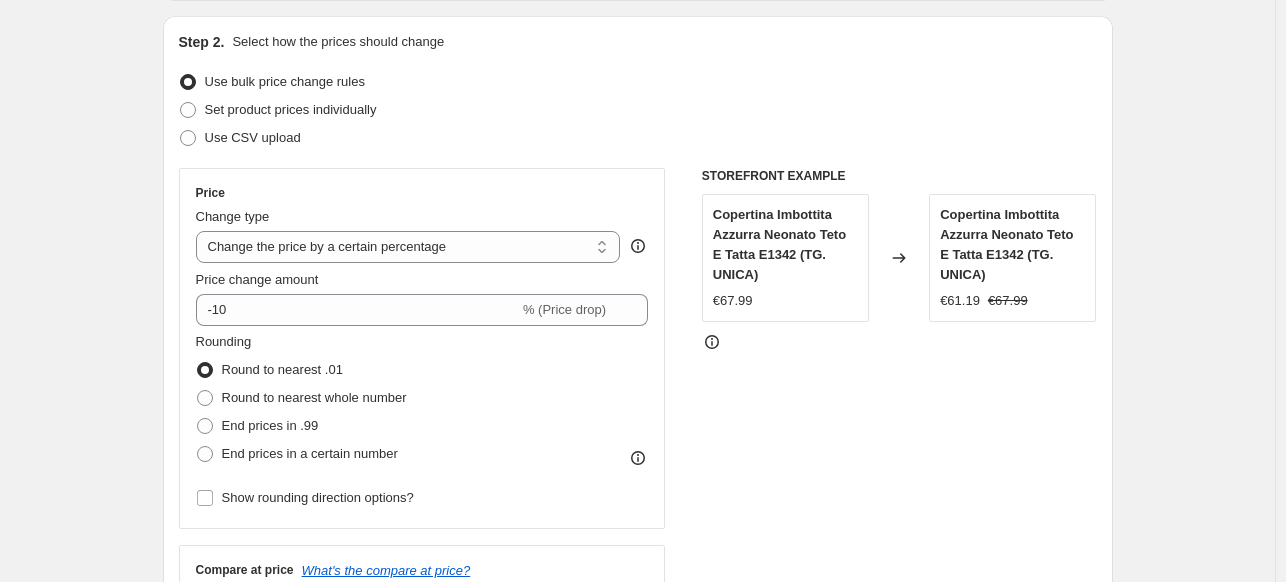 type on "Fuori tutto p/e - 40%" 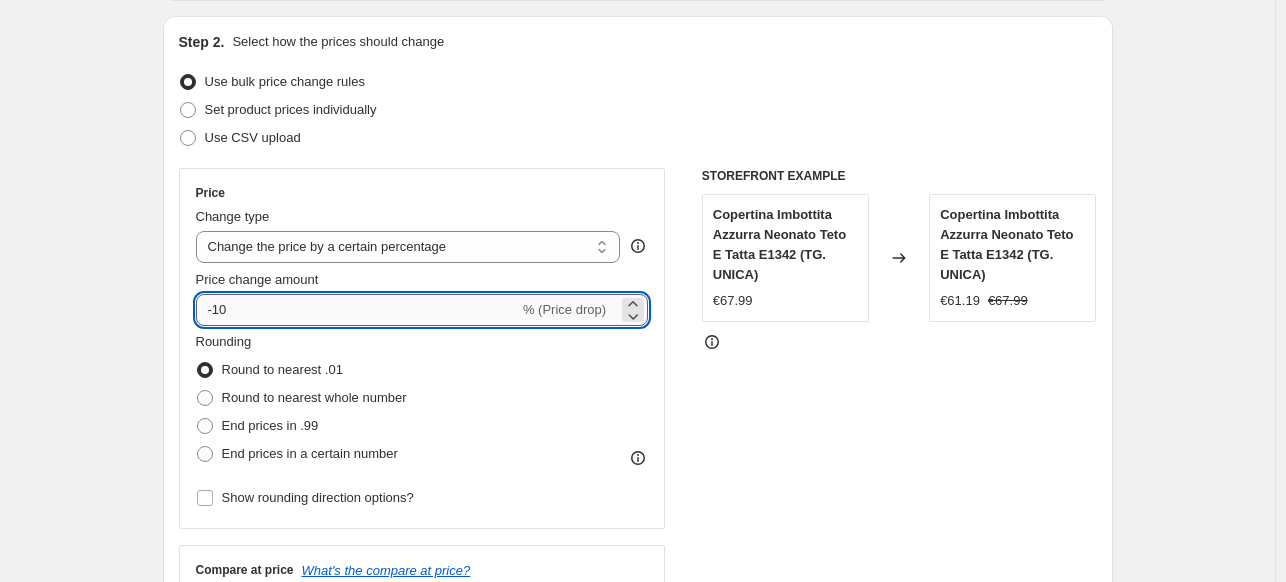 click on "-10" at bounding box center (357, 310) 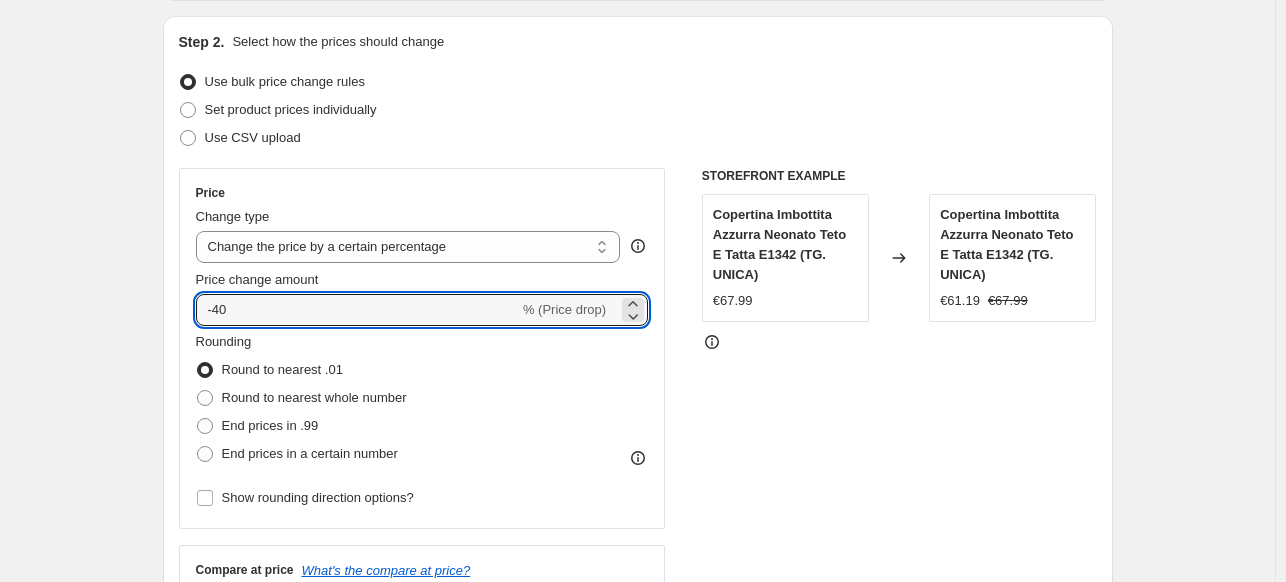 type on "-40" 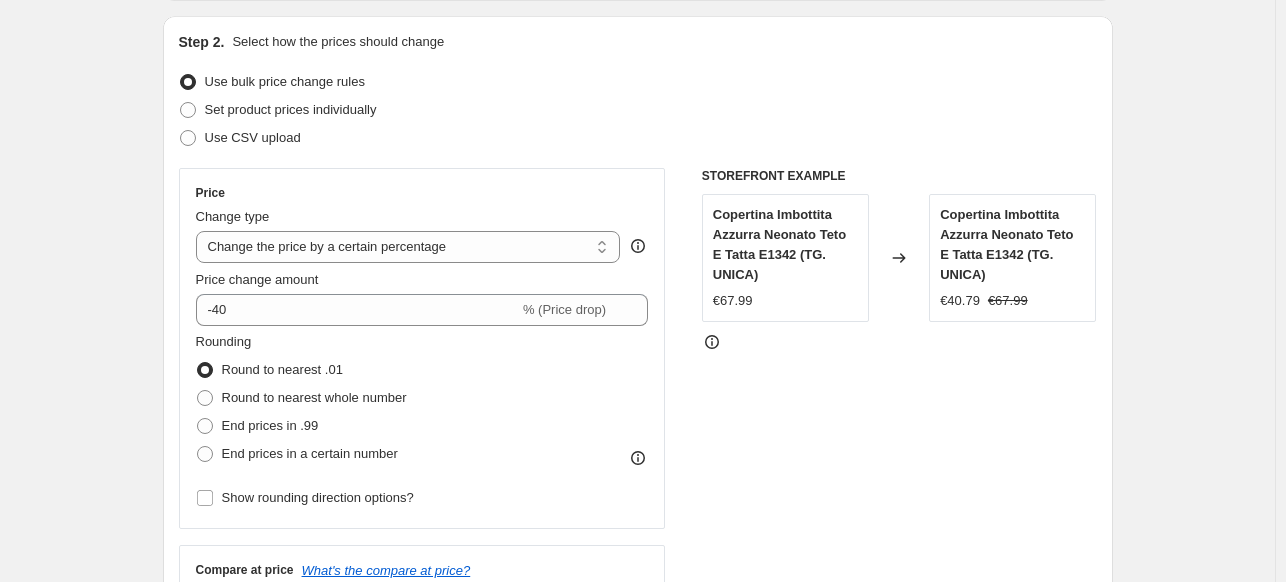 click on "Use CSV upload" at bounding box center [638, 138] 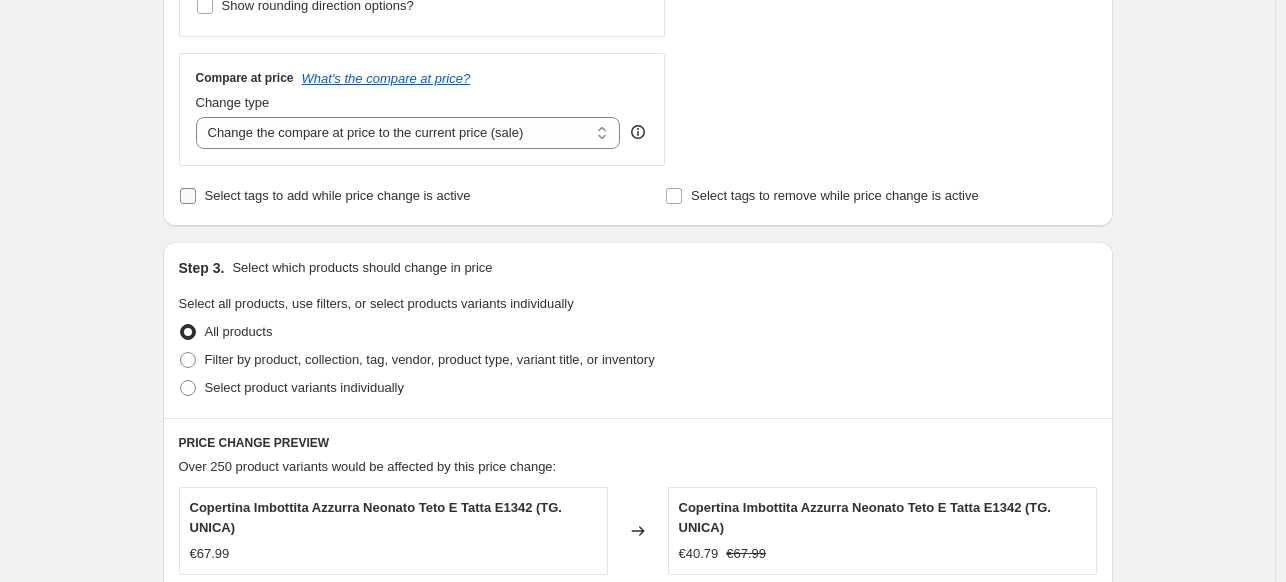 scroll, scrollTop: 700, scrollLeft: 0, axis: vertical 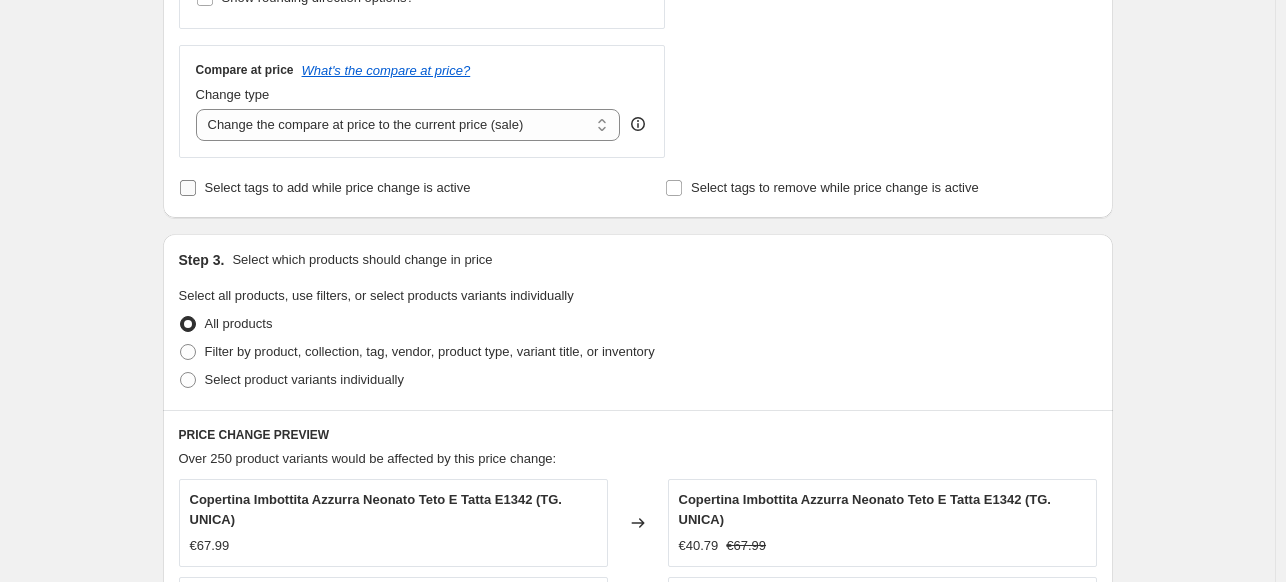 click on "Select tags to add while price change is active" at bounding box center (338, 187) 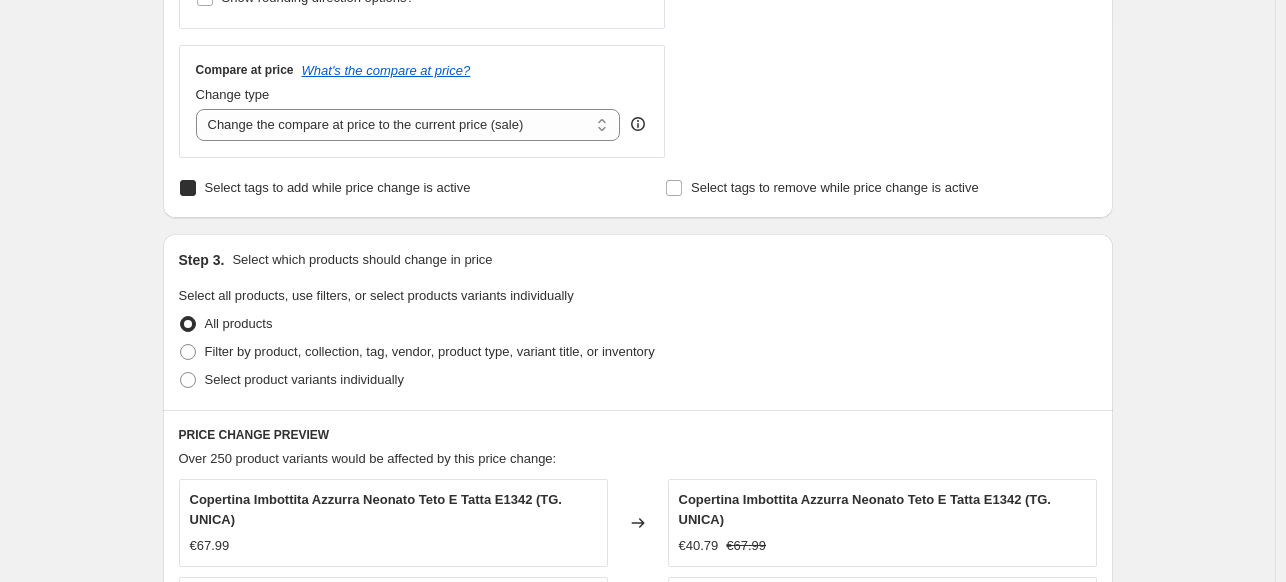checkbox on "true" 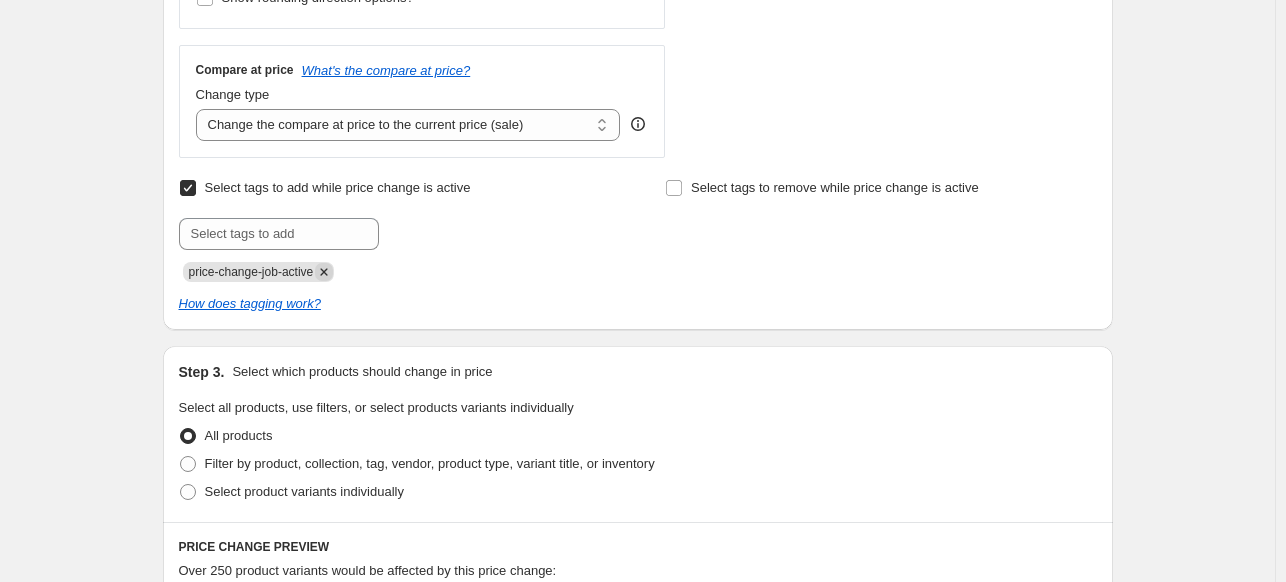 drag, startPoint x: 334, startPoint y: 261, endPoint x: 323, endPoint y: 271, distance: 14.866069 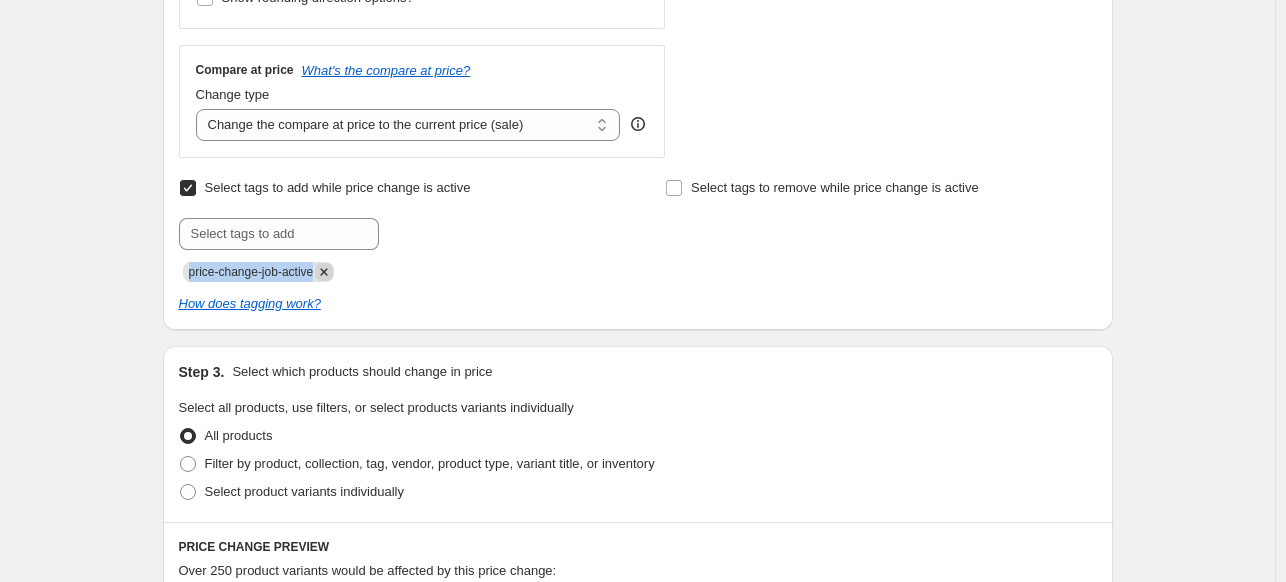 click 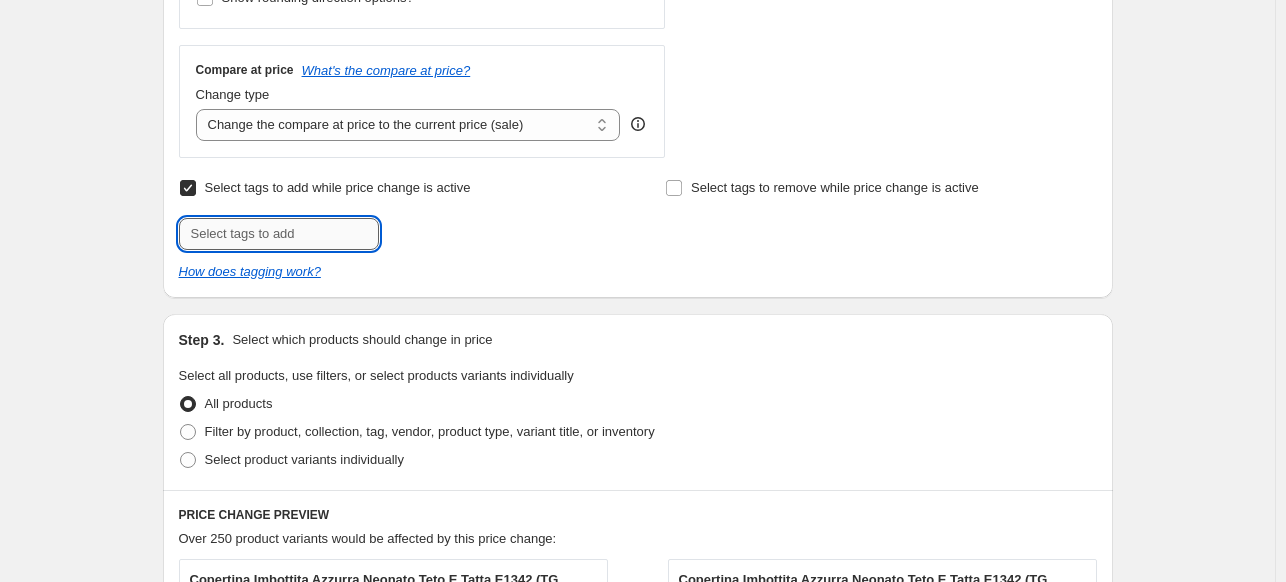 click at bounding box center (279, 234) 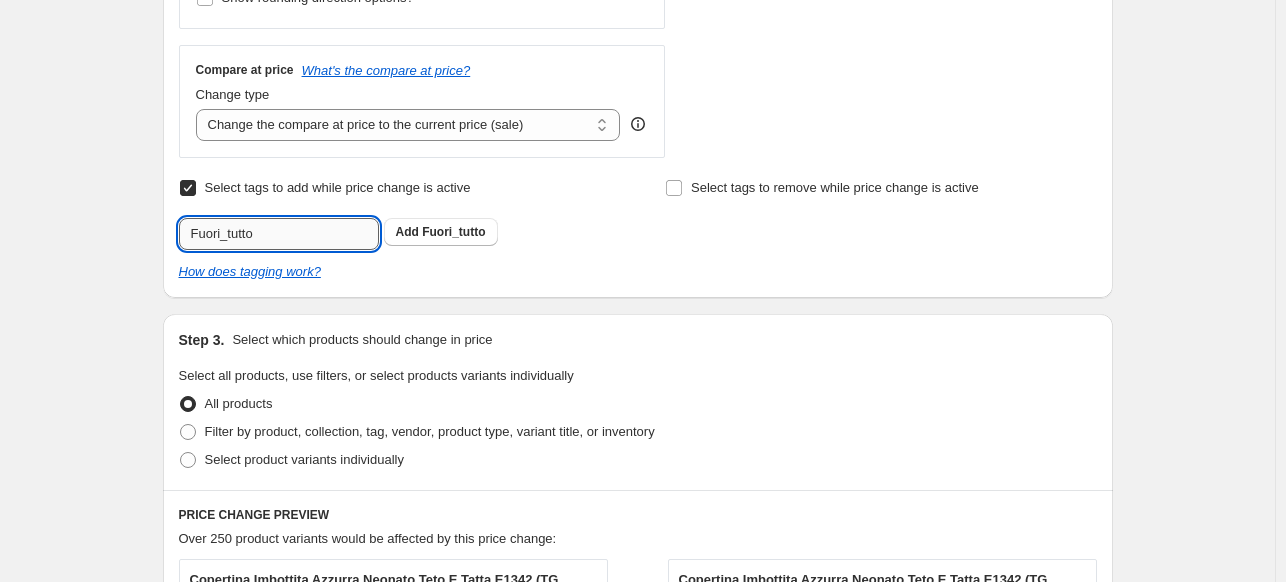 click on "Fuori_tutto" at bounding box center (279, 234) 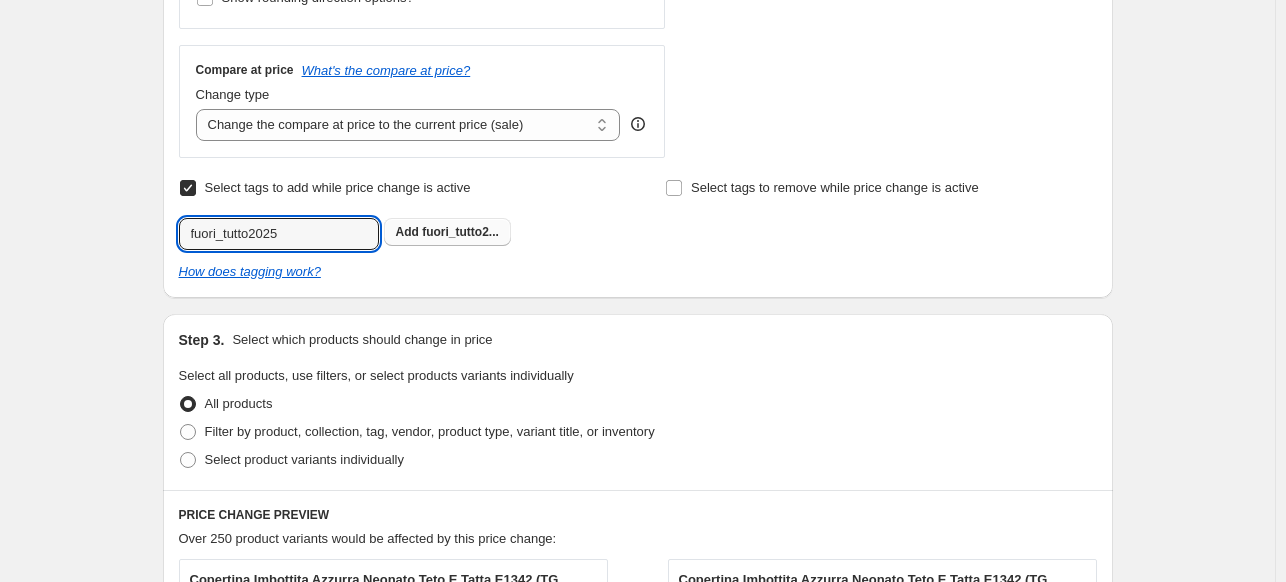 type on "fuori_tutto2025" 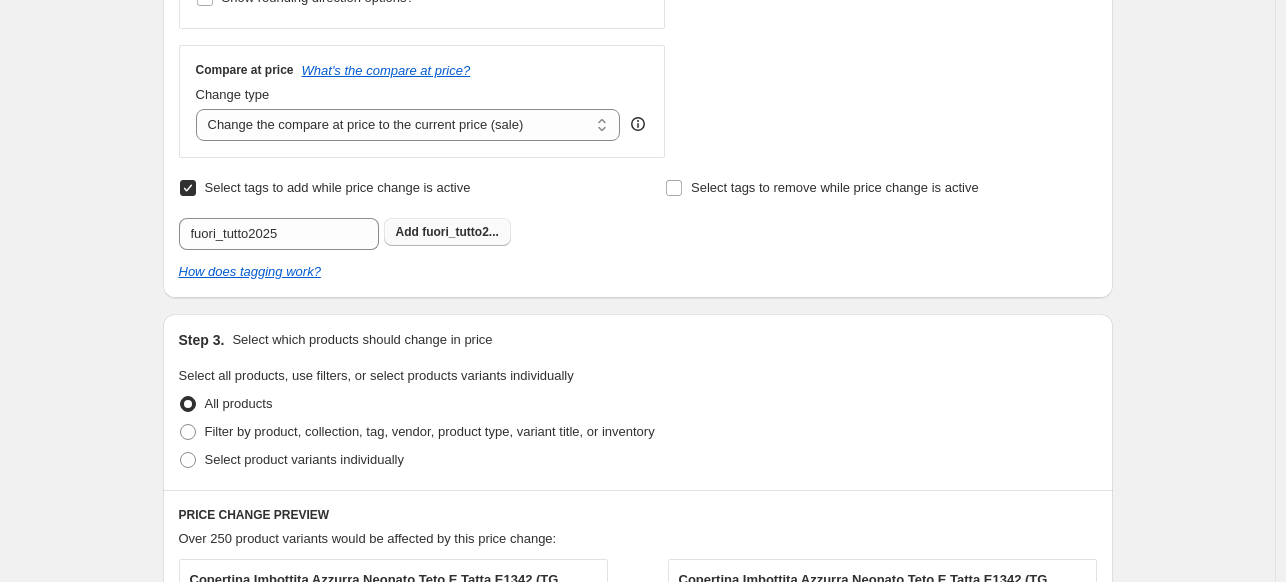 click on "fuori_tutto2..." at bounding box center [460, 232] 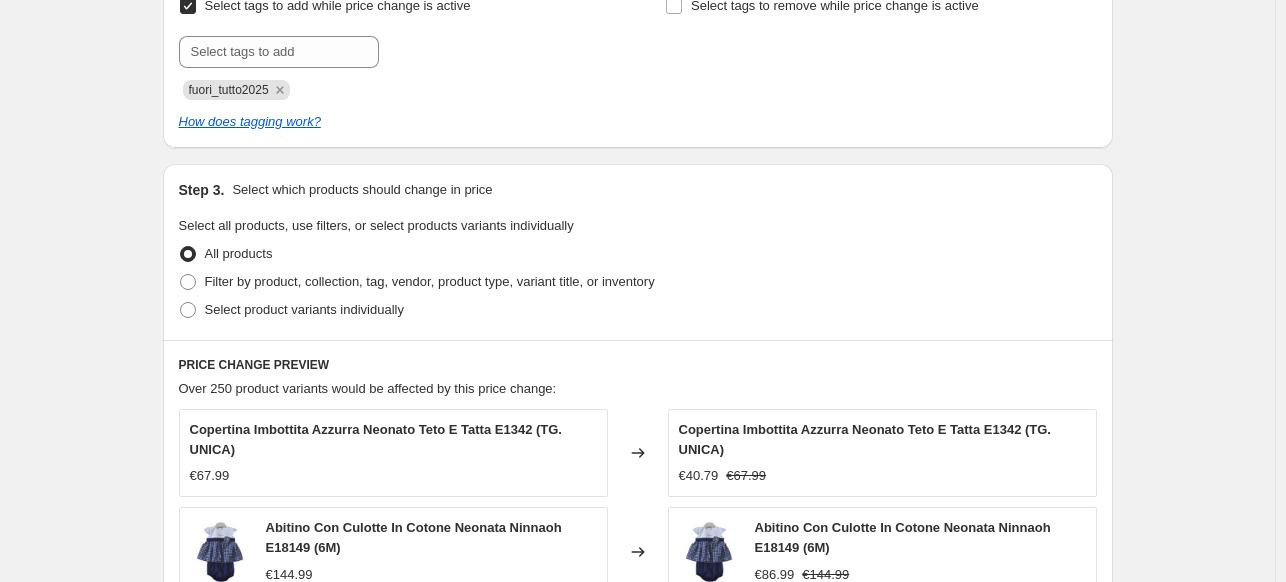 scroll, scrollTop: 900, scrollLeft: 0, axis: vertical 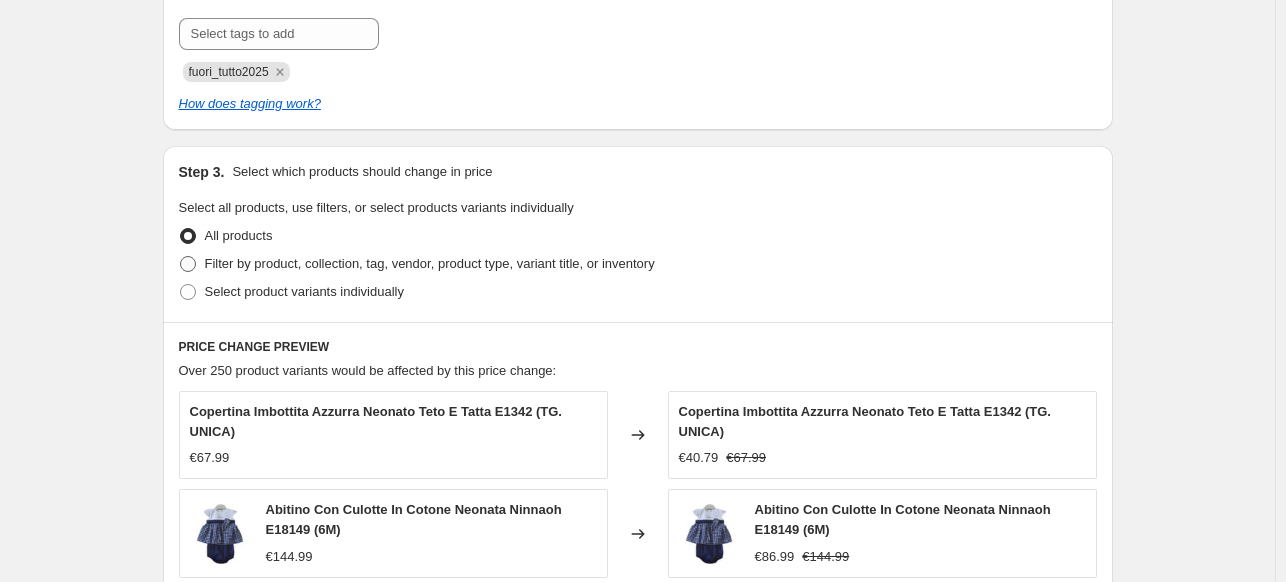 click on "Filter by product, collection, tag, vendor, product type, variant title, or inventory" at bounding box center [430, 263] 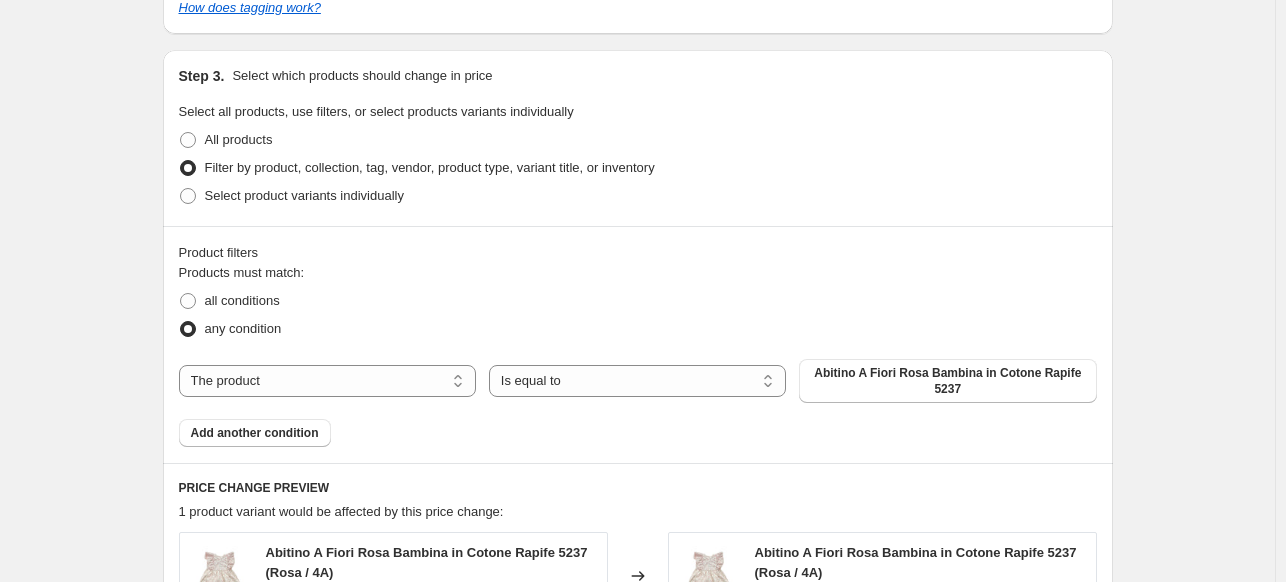 scroll, scrollTop: 1000, scrollLeft: 0, axis: vertical 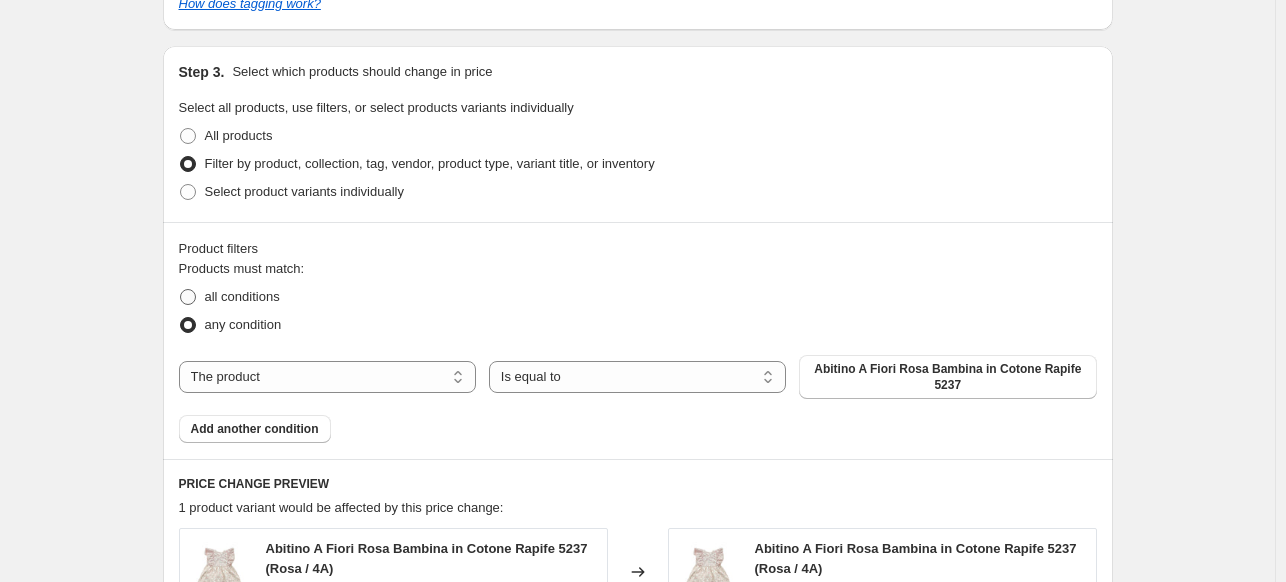 click on "all conditions" at bounding box center [242, 296] 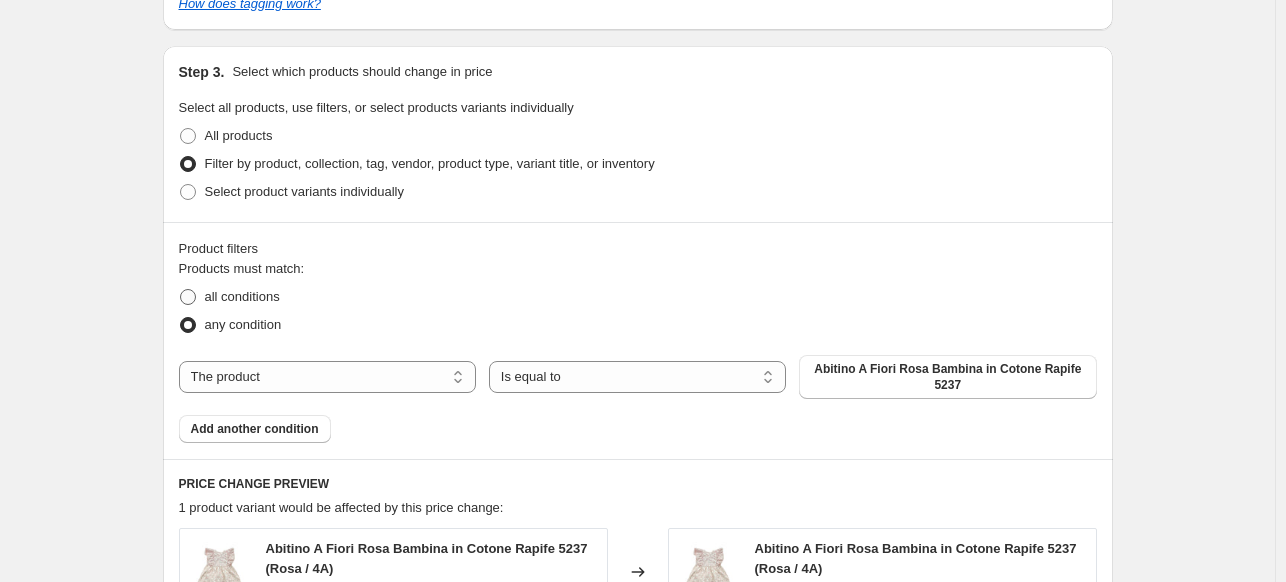 radio on "true" 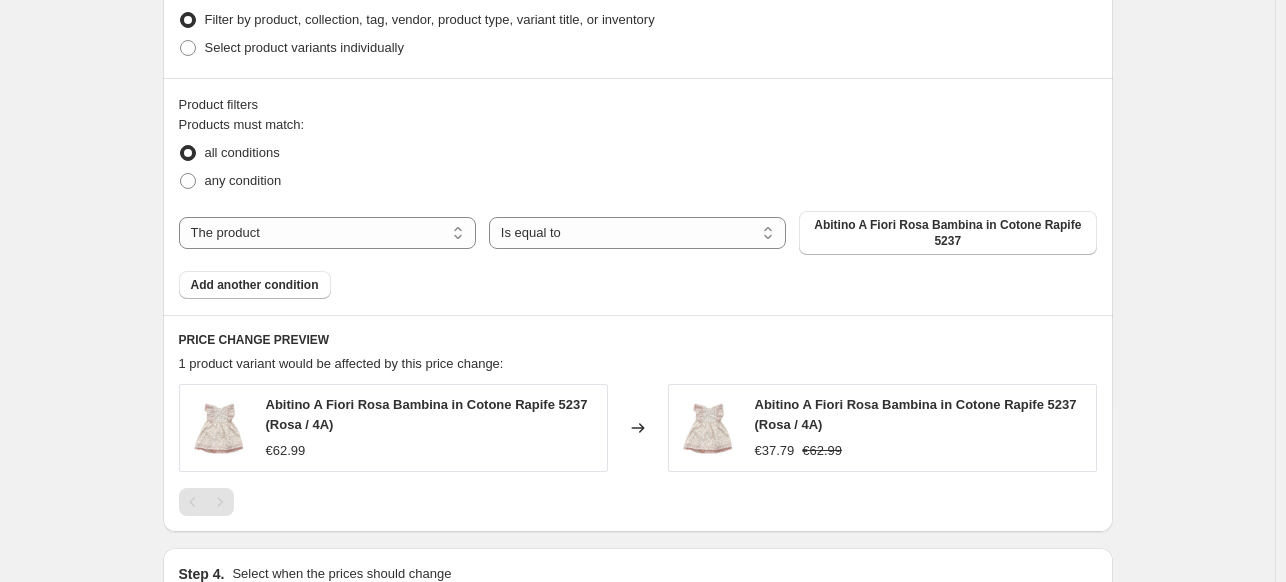 scroll, scrollTop: 1200, scrollLeft: 0, axis: vertical 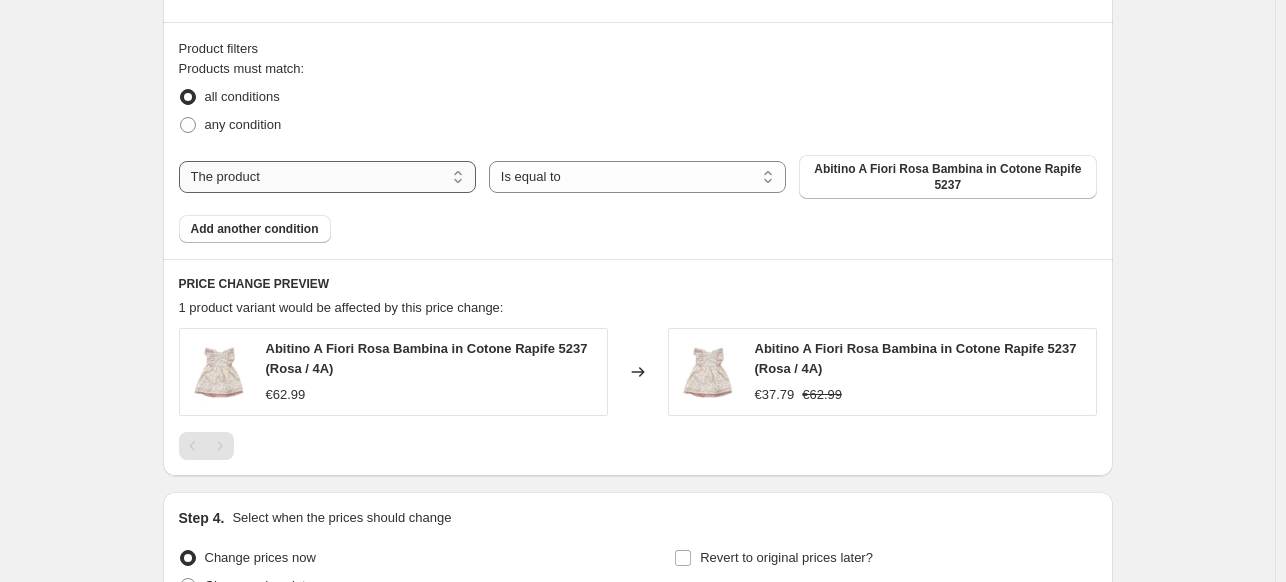 click on "The product The product's collection The product's tag The product's vendor The product's type The product's status The variant's title Inventory quantity" at bounding box center [327, 177] 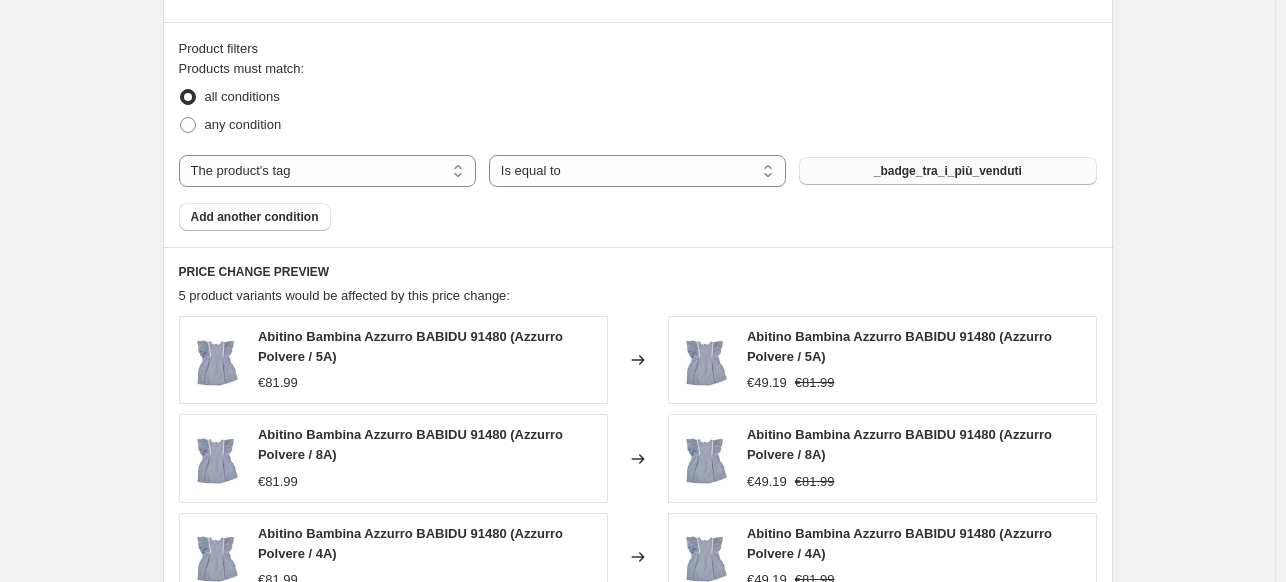 click on "_badge_tra_i_più_venduti" at bounding box center (948, 171) 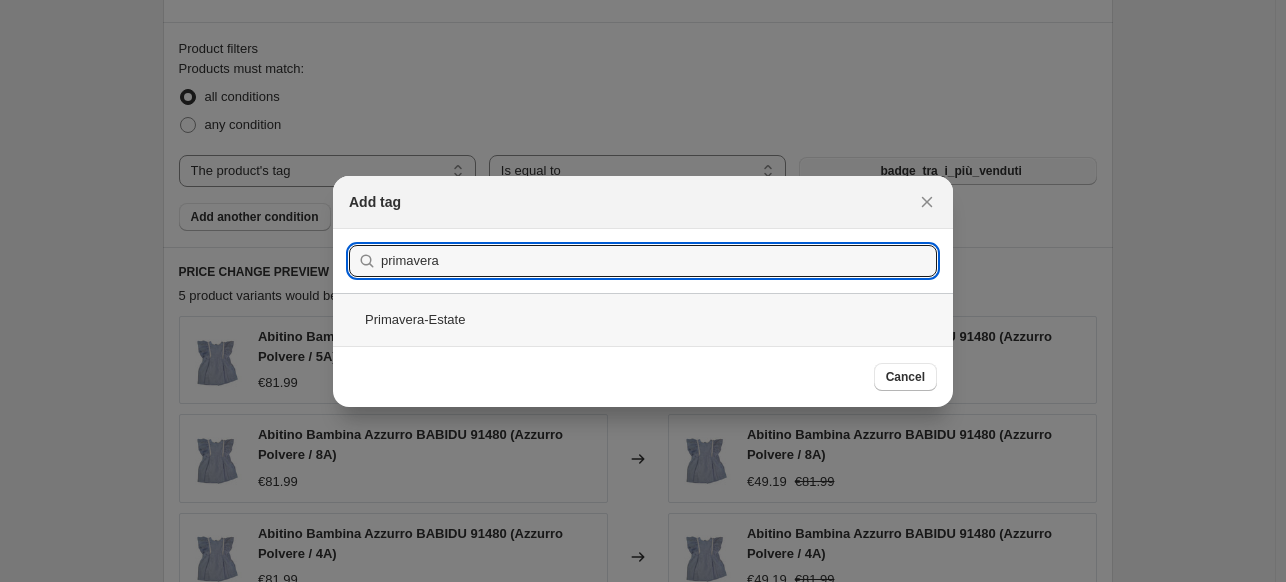 type on "primavera" 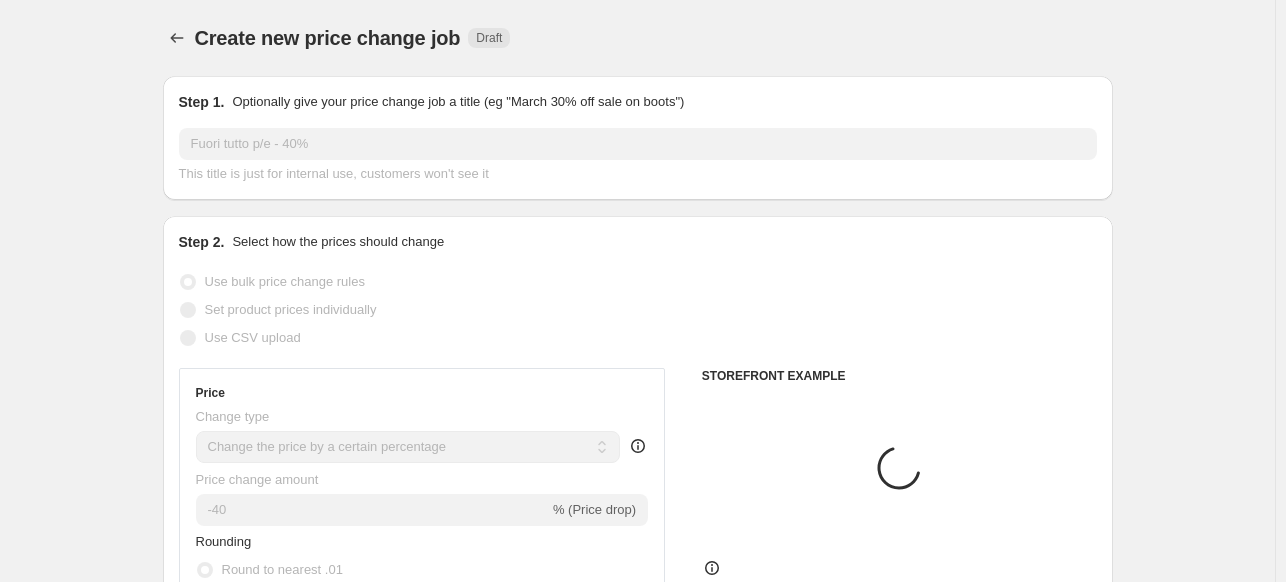 scroll, scrollTop: 1200, scrollLeft: 0, axis: vertical 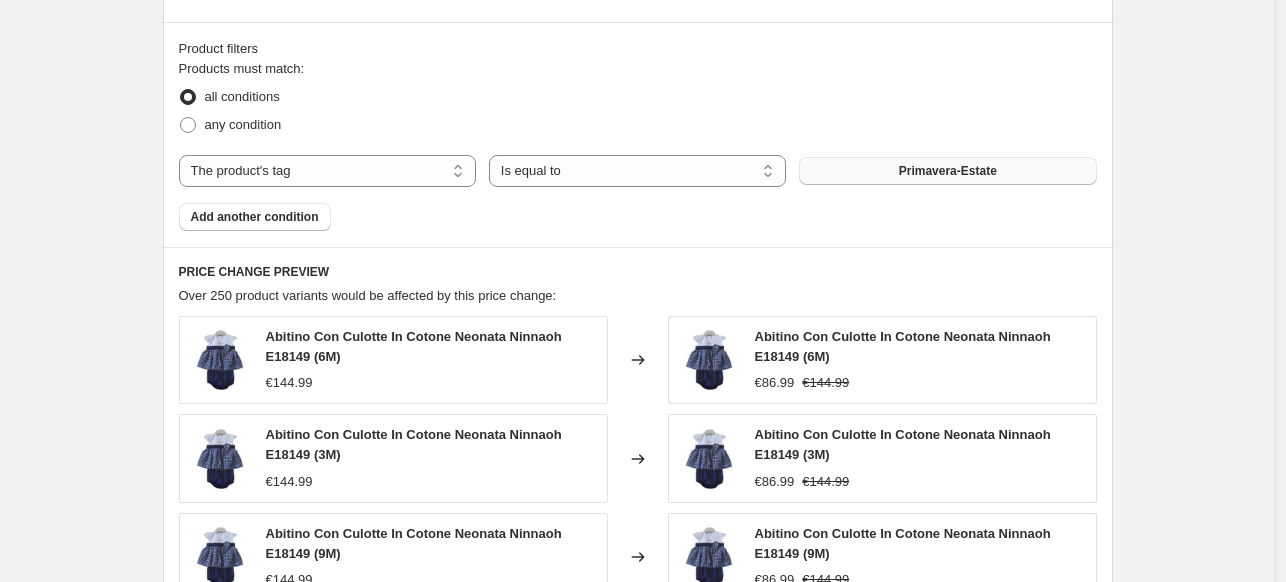 click on "Add another condition" at bounding box center [255, 217] 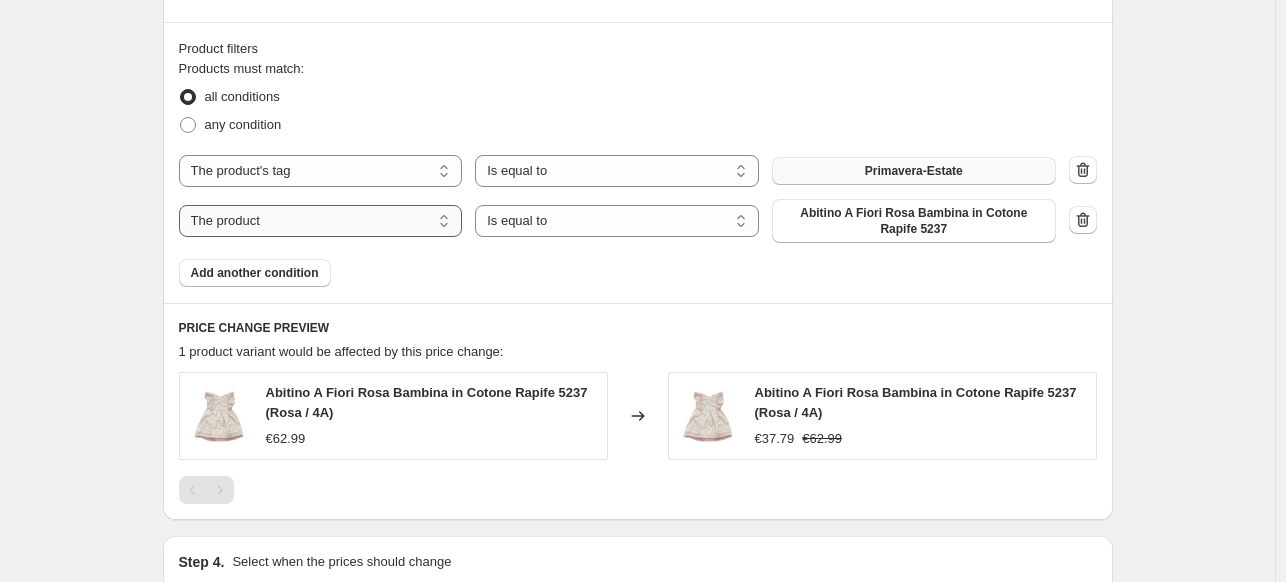 click on "The product The product's collection The product's tag The product's vendor The product's type The product's status The variant's title Inventory quantity" at bounding box center (321, 221) 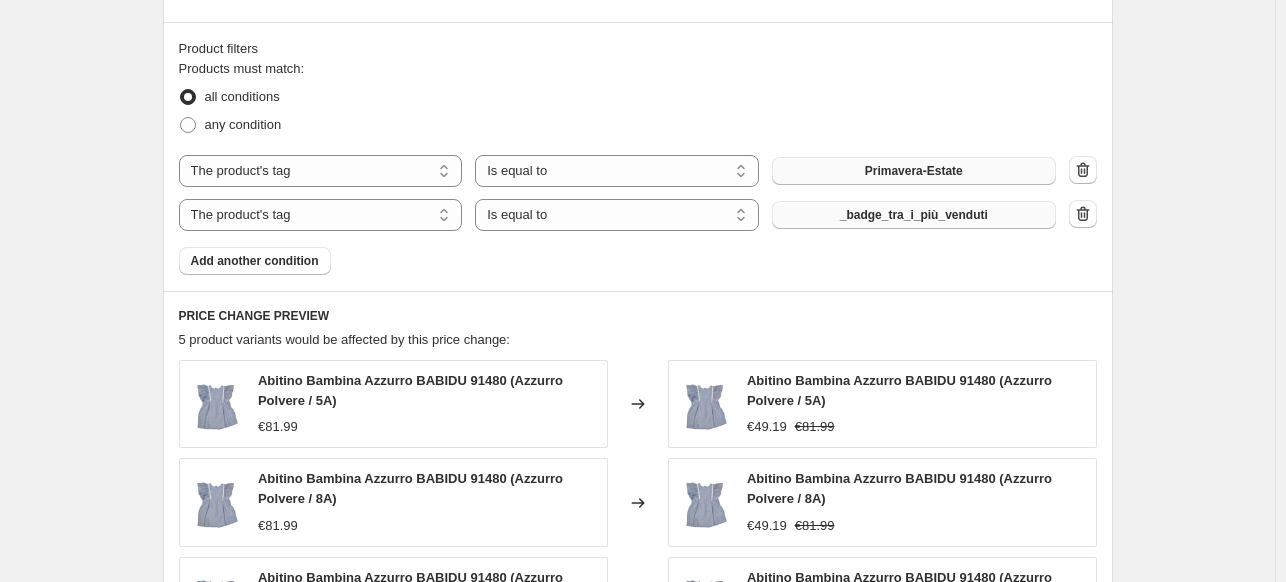 click on "_badge_tra_i_più_venduti" at bounding box center (914, 215) 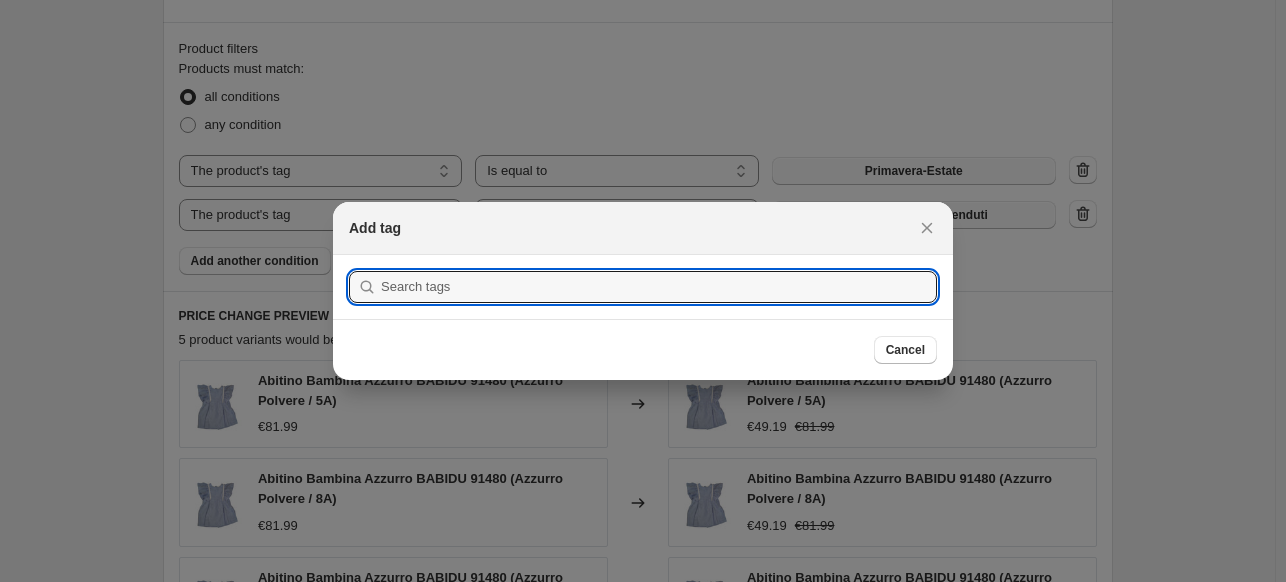 scroll, scrollTop: 0, scrollLeft: 0, axis: both 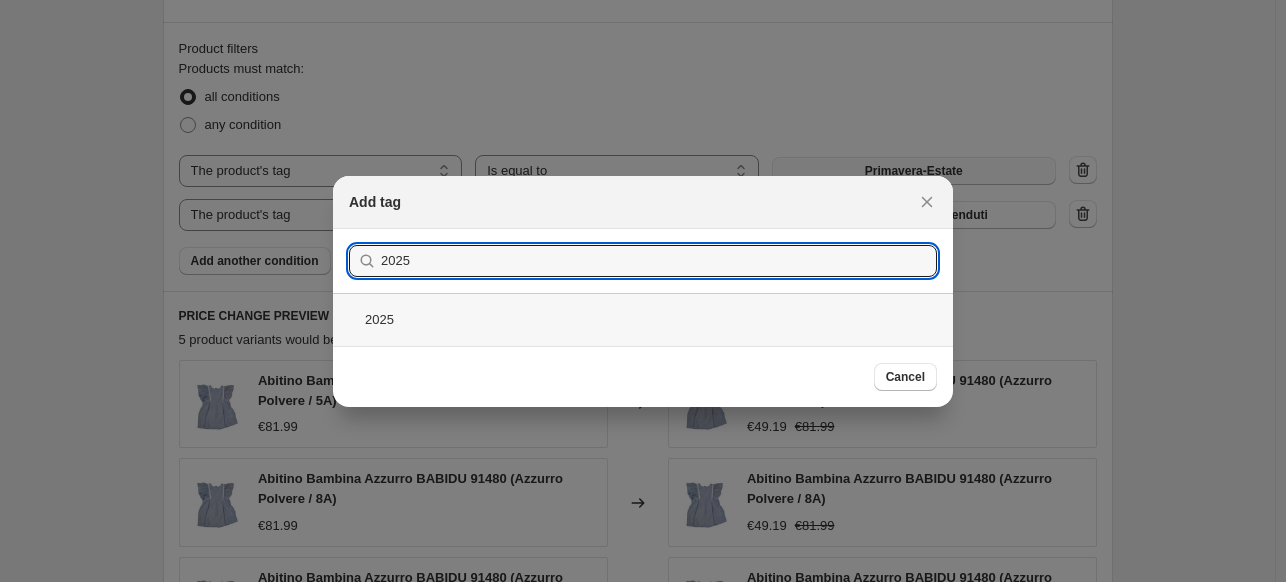 type on "2025" 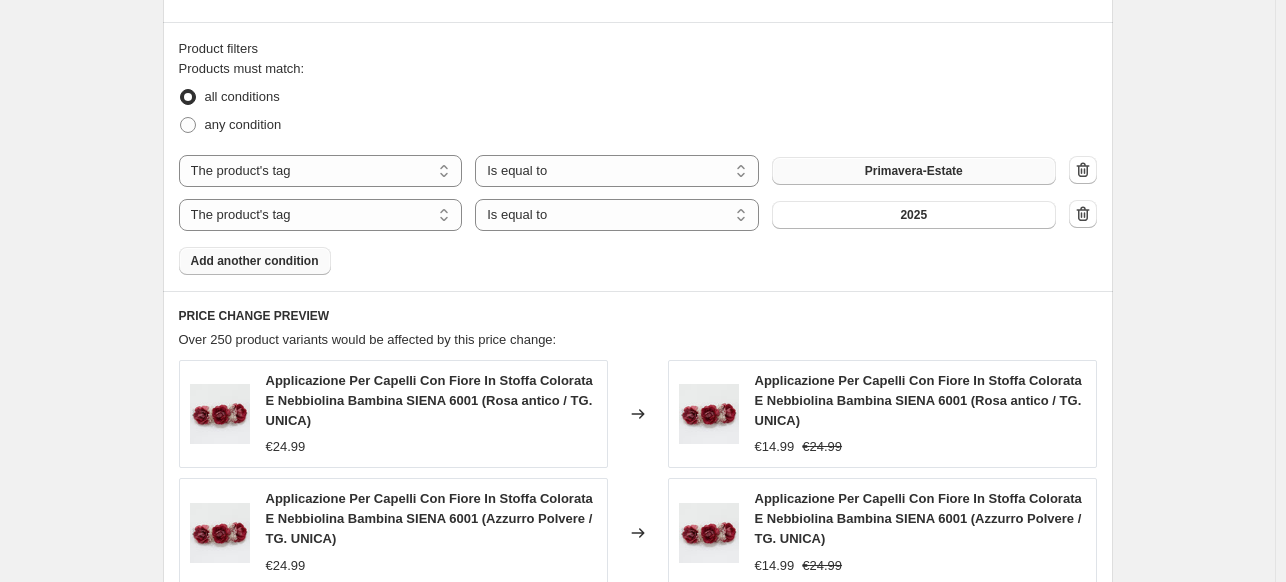 click on "Add another condition" at bounding box center (255, 261) 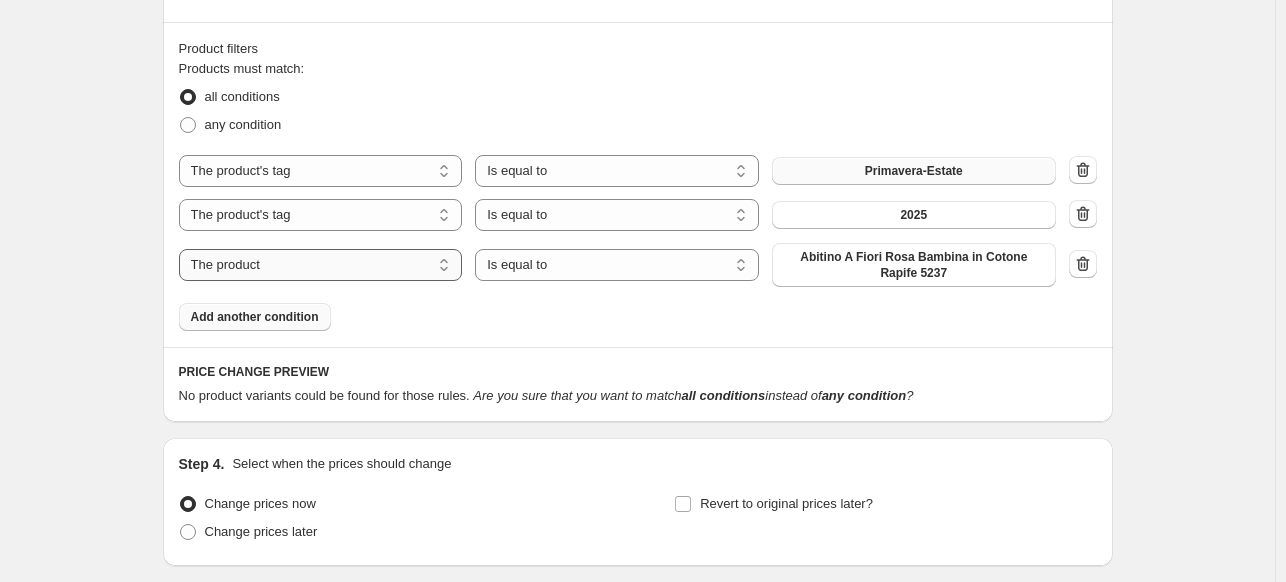 click on "The product The product's collection The product's tag The product's vendor The product's type The product's status The variant's title Inventory quantity" at bounding box center (321, 265) 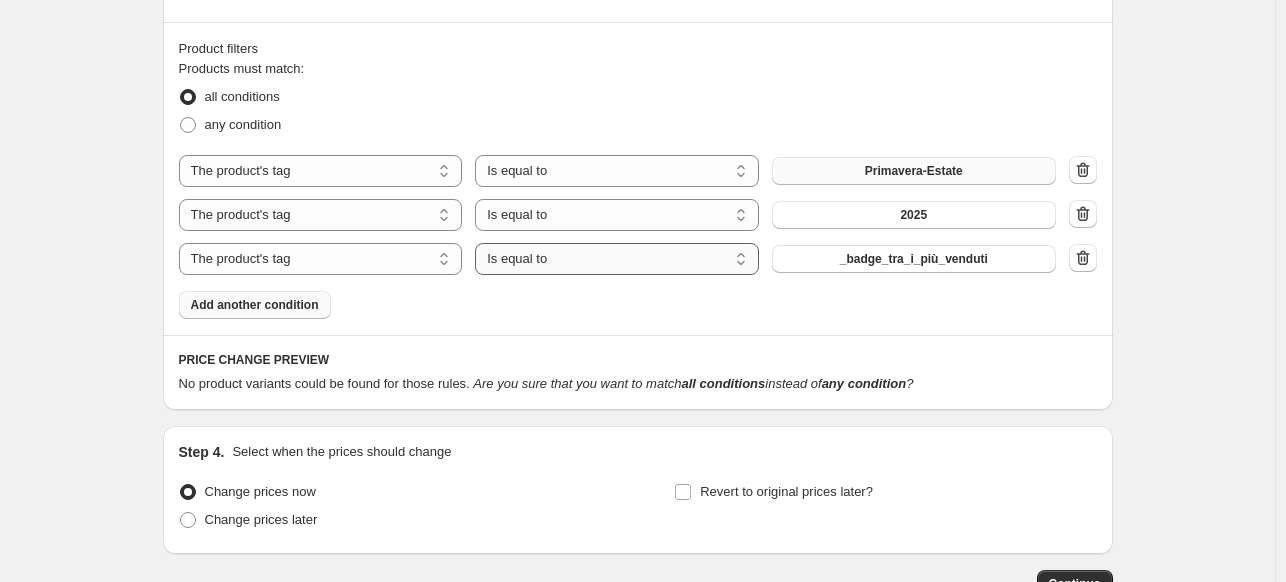 click on "Is equal to Is not equal to" at bounding box center (617, 259) 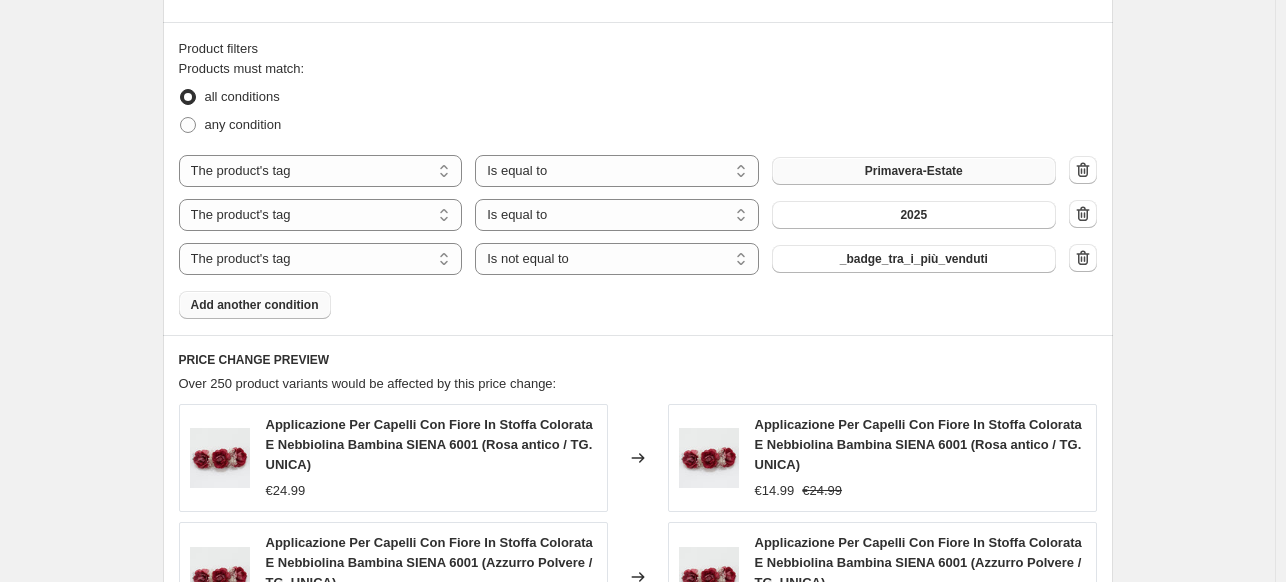 click on "_badge_tra_i_più_venduti" at bounding box center [914, 259] 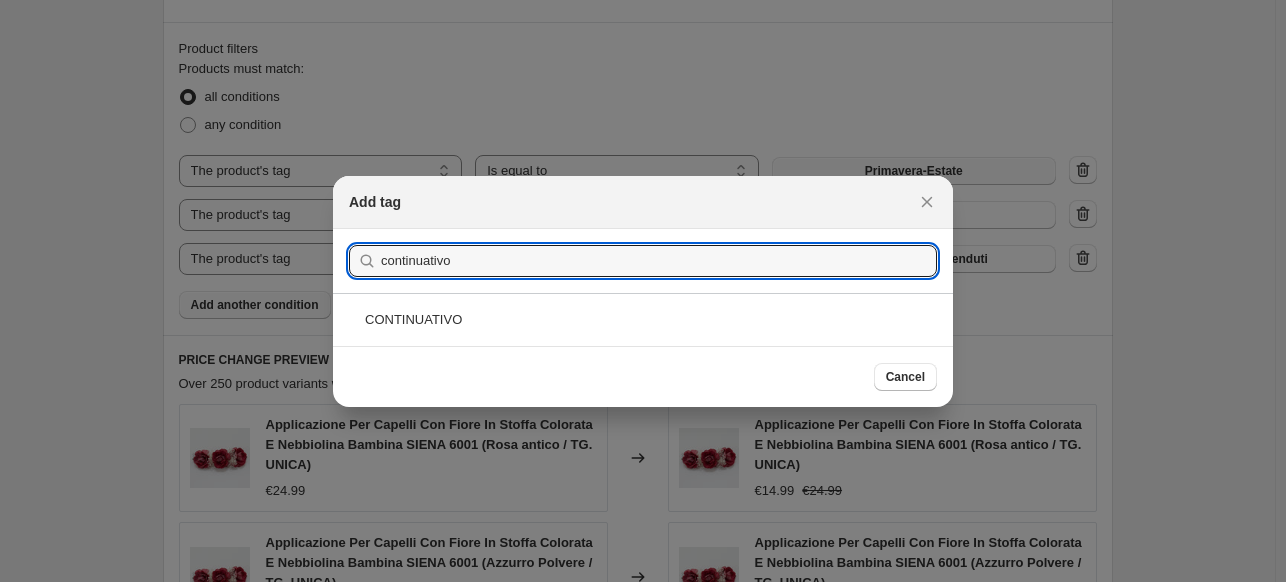 type on "continuativo" 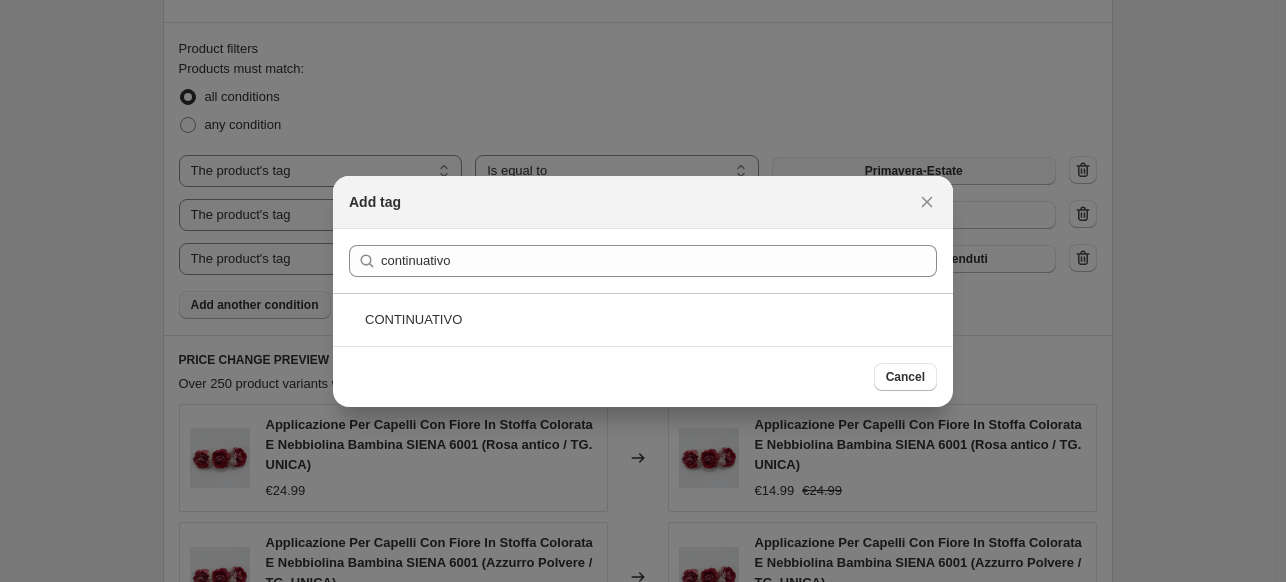 click on "CONTINUATIVO" at bounding box center [643, 319] 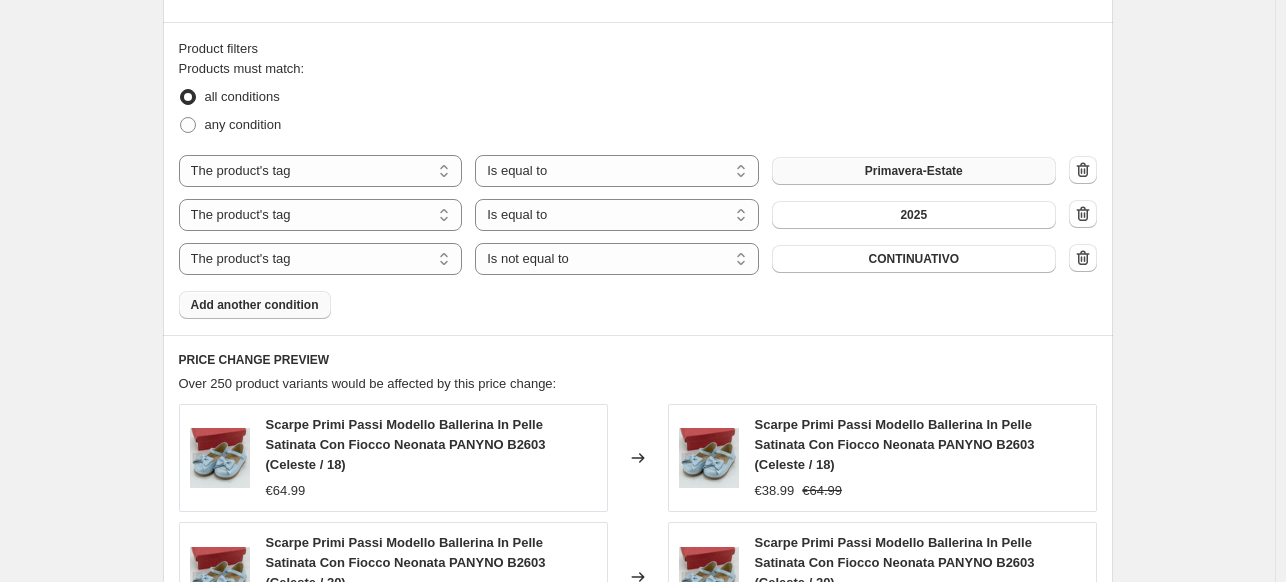 click on "Add another condition" at bounding box center [255, 305] 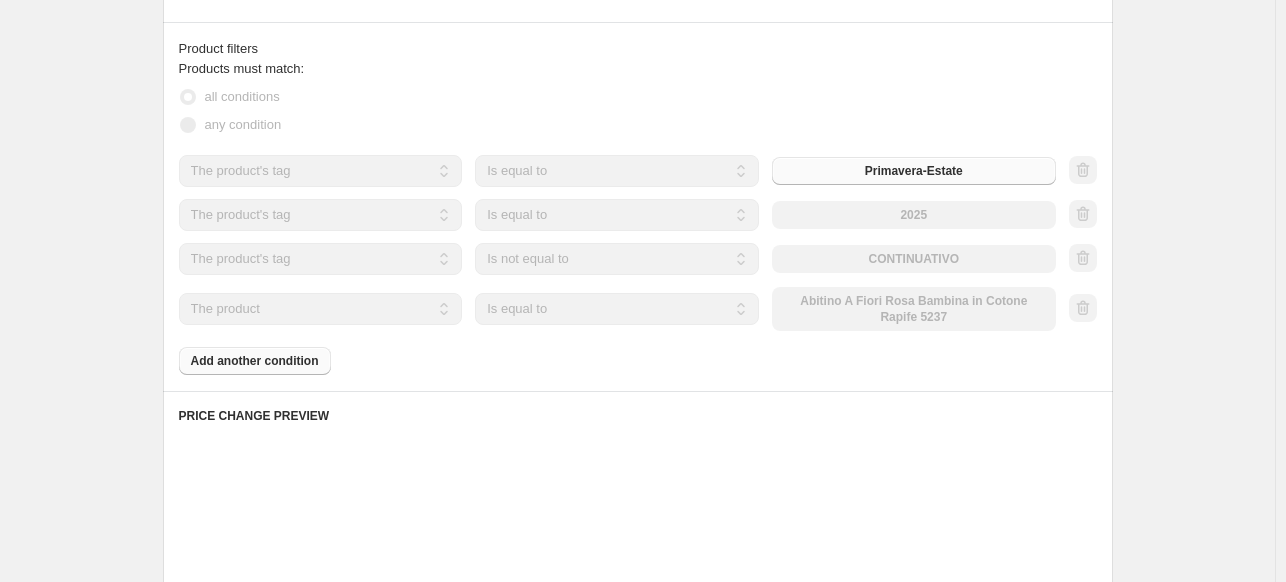 click on "The product The product's collection The product's tag The product's vendor The product's type The product's status The variant's title Inventory quantity" at bounding box center [321, 309] 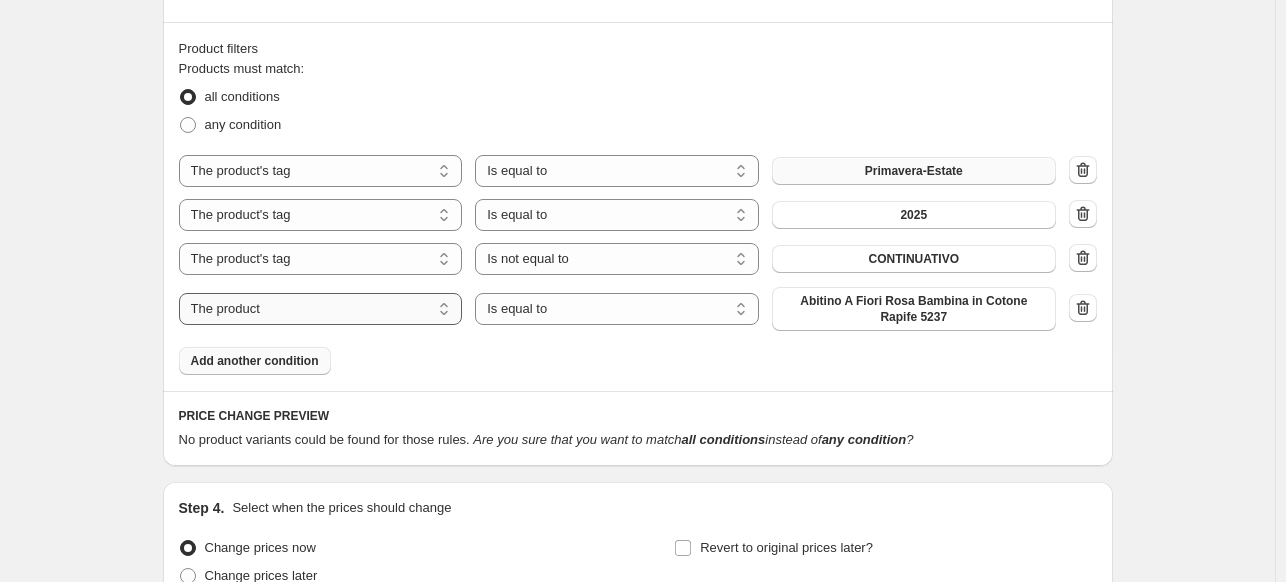 click on "The product The product's collection The product's tag The product's vendor The product's type The product's status The variant's title Inventory quantity" at bounding box center (321, 309) 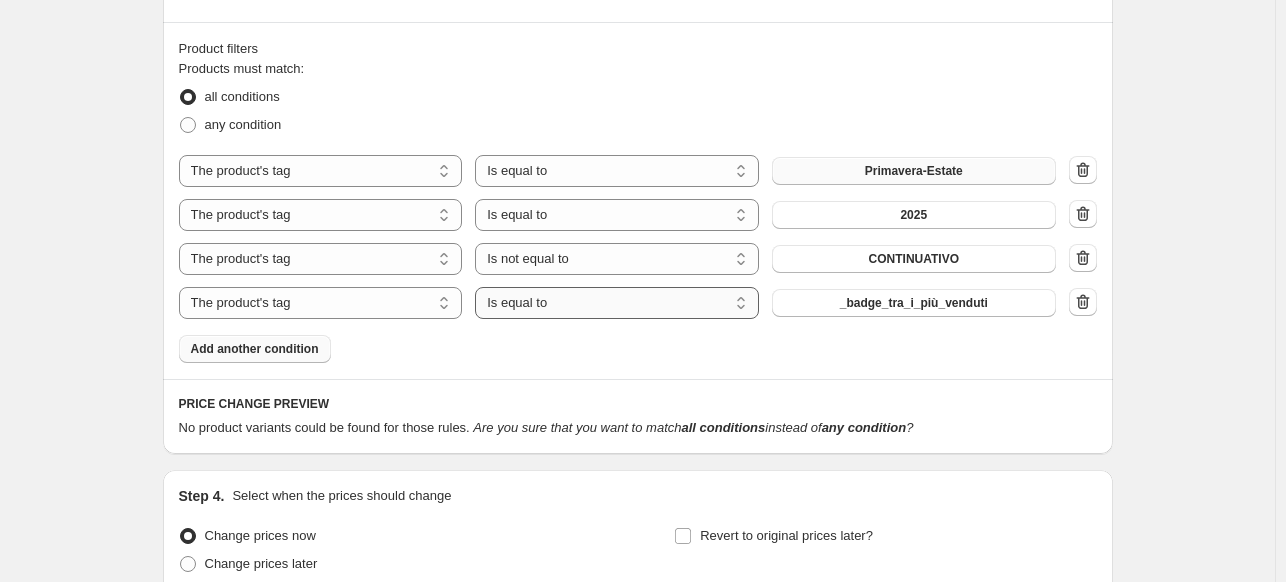click on "Is equal to Is not equal to" at bounding box center (617, 303) 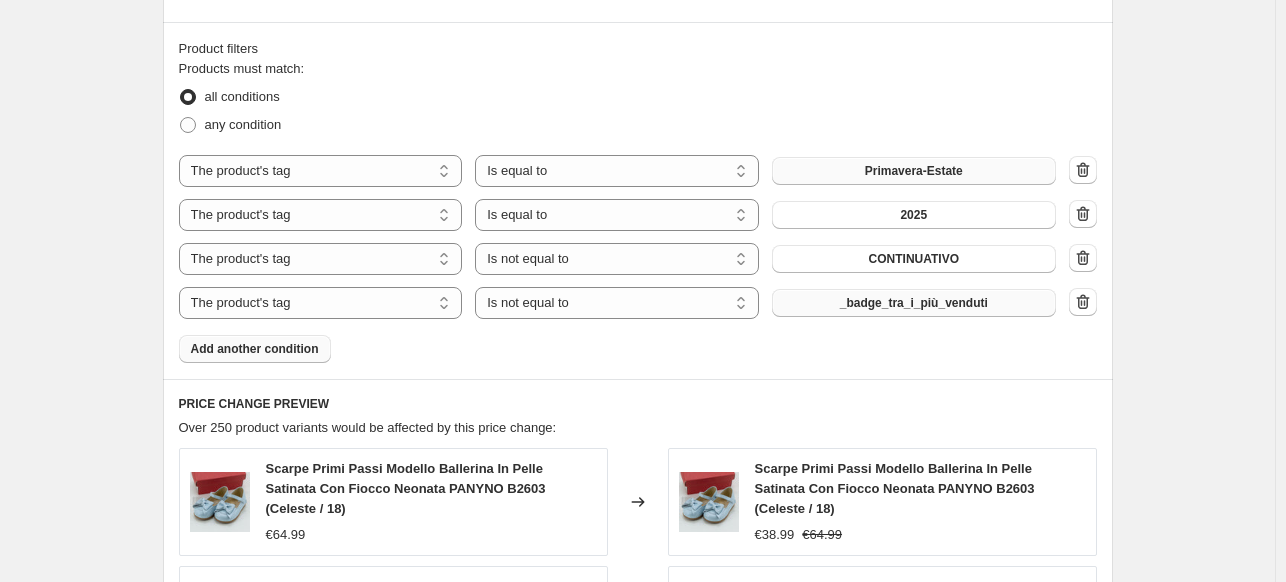 click on "_badge_tra_i_più_venduti" at bounding box center (914, 303) 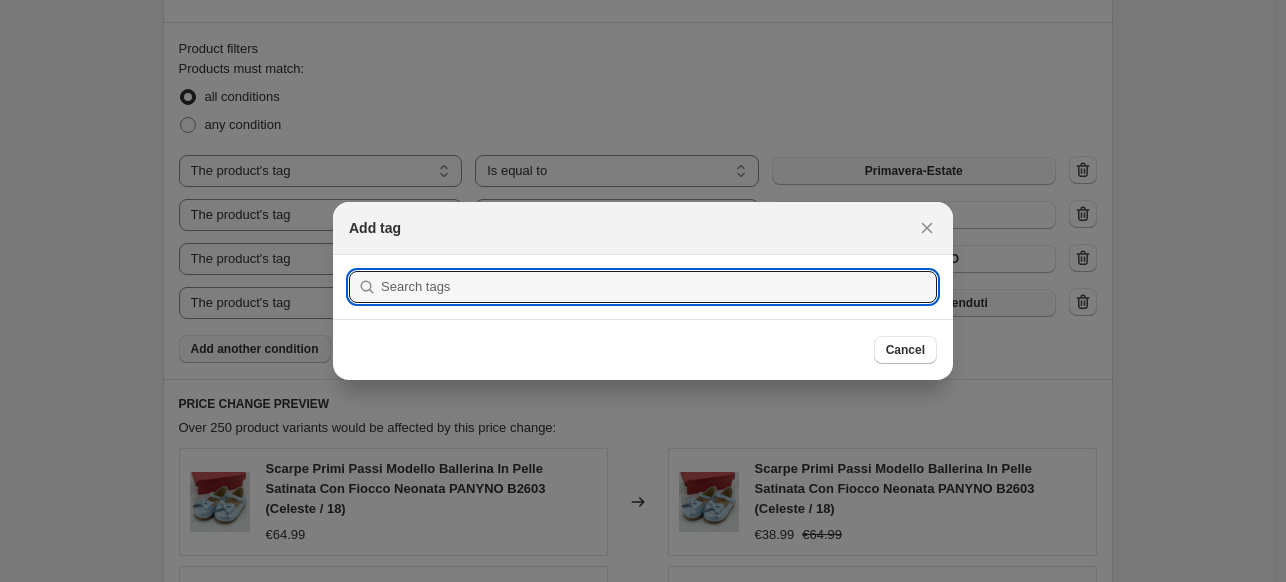 scroll, scrollTop: 0, scrollLeft: 0, axis: both 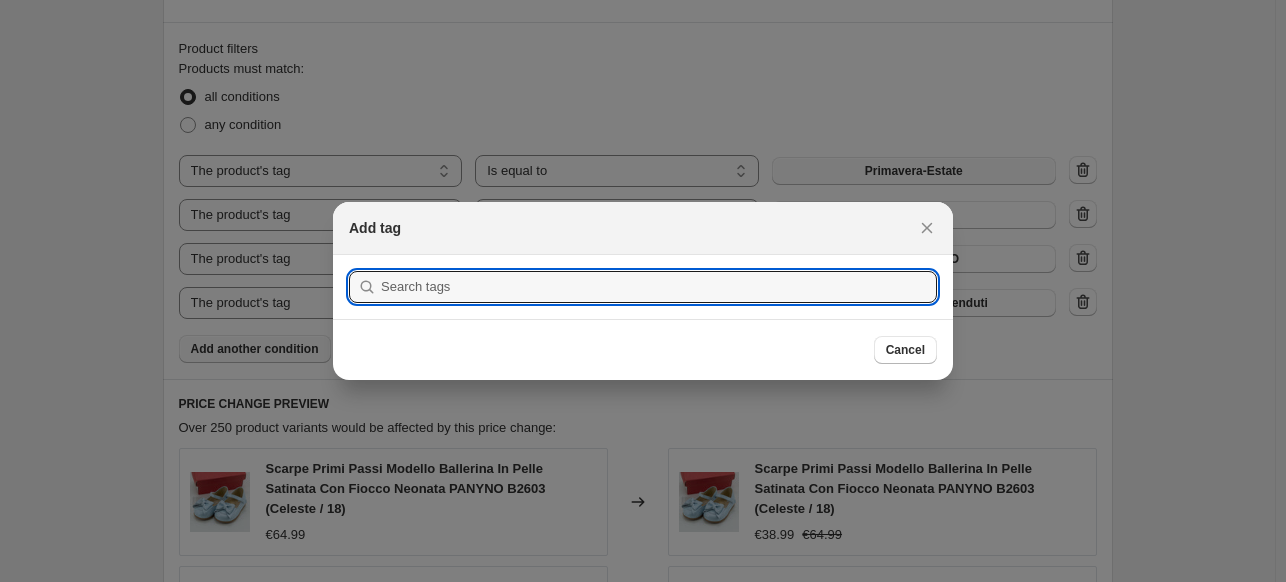 type on "c" 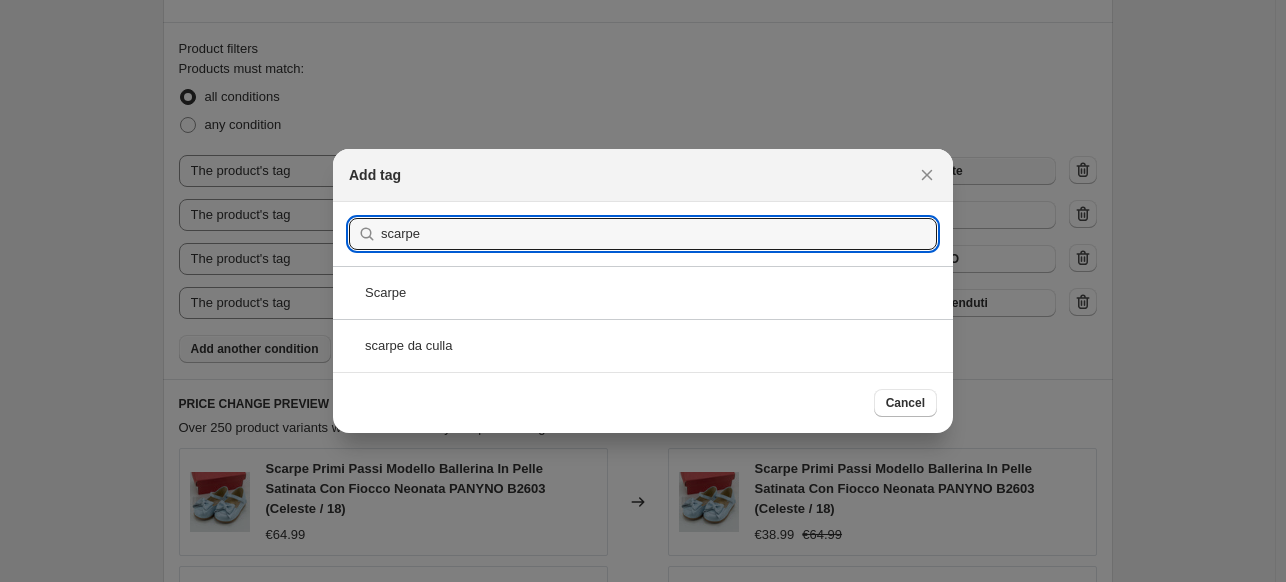 type on "scarpe" 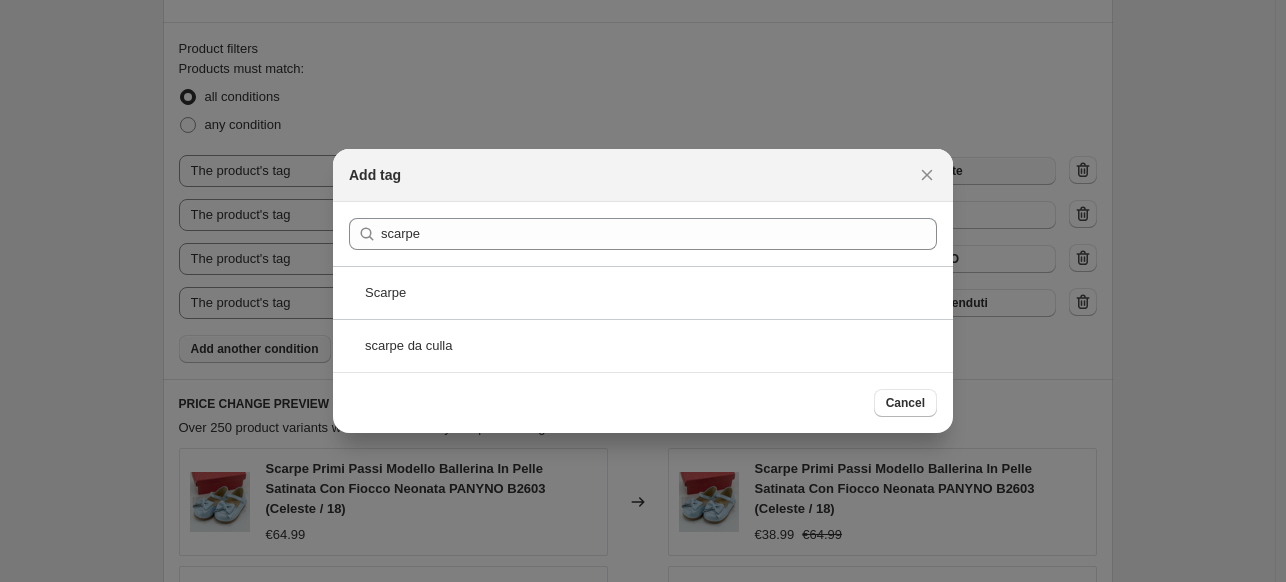click on "Scarpe" at bounding box center [643, 292] 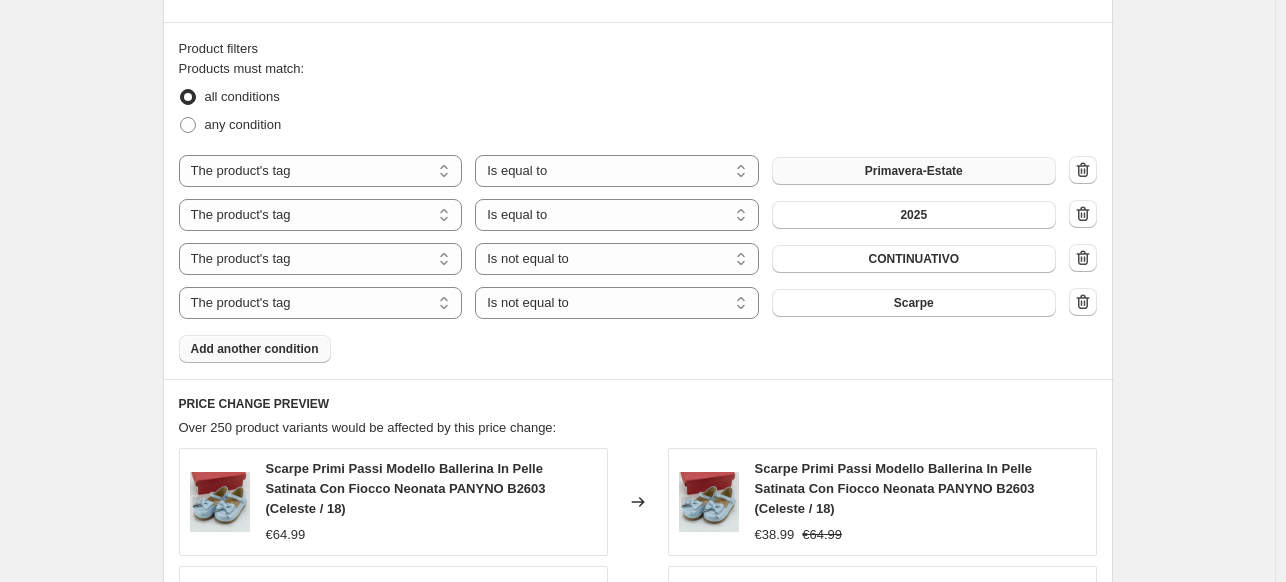 click on "Add another condition" at bounding box center [255, 349] 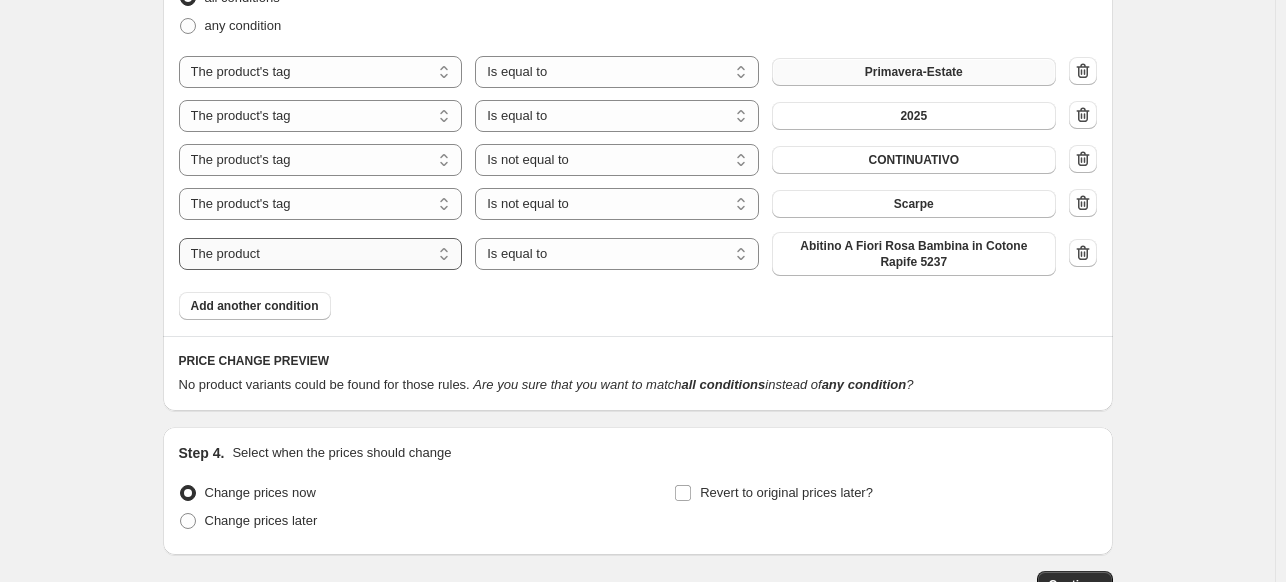 scroll, scrollTop: 1300, scrollLeft: 0, axis: vertical 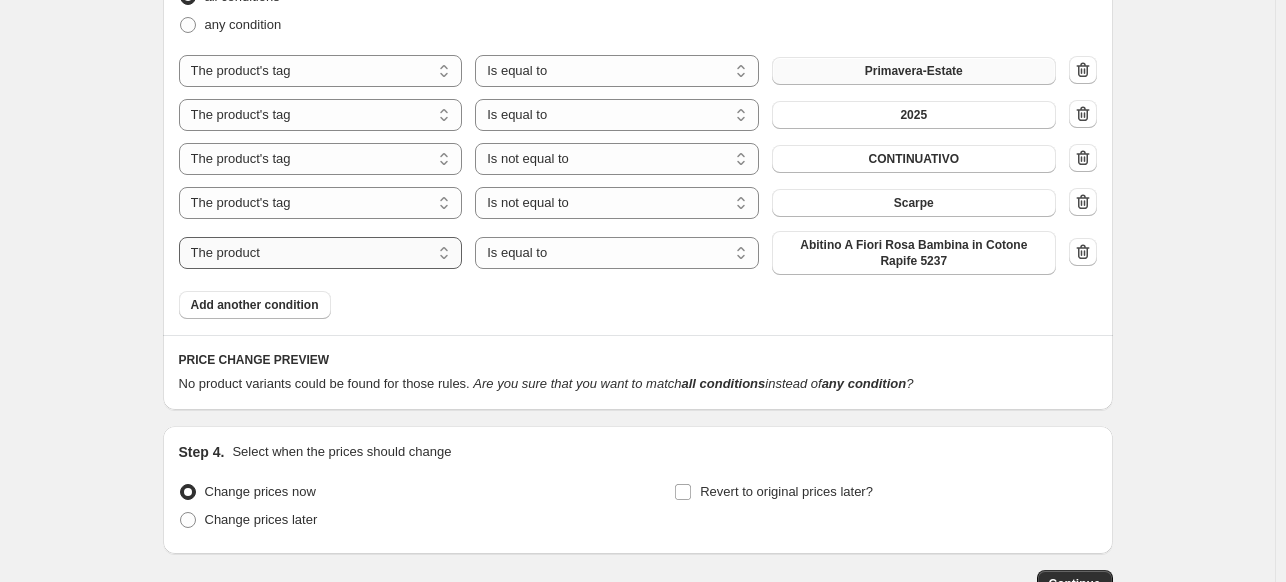 click on "The product The product's collection The product's tag The product's vendor The product's type The product's status The variant's title Inventory quantity" at bounding box center [321, 253] 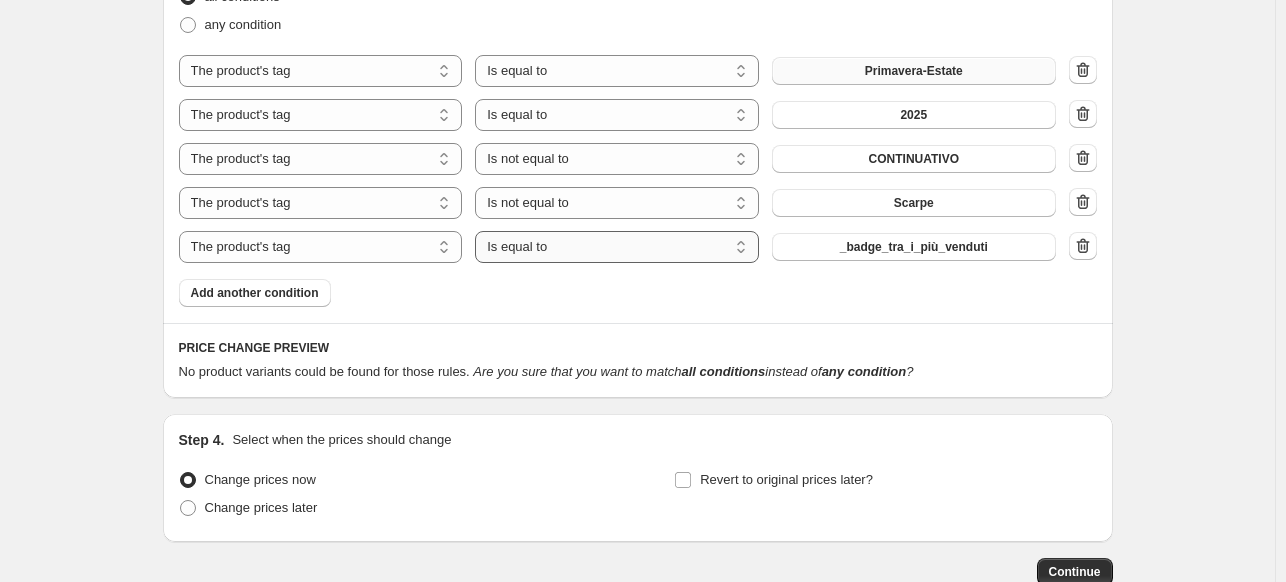 click on "Is equal to Is not equal to" at bounding box center (617, 247) 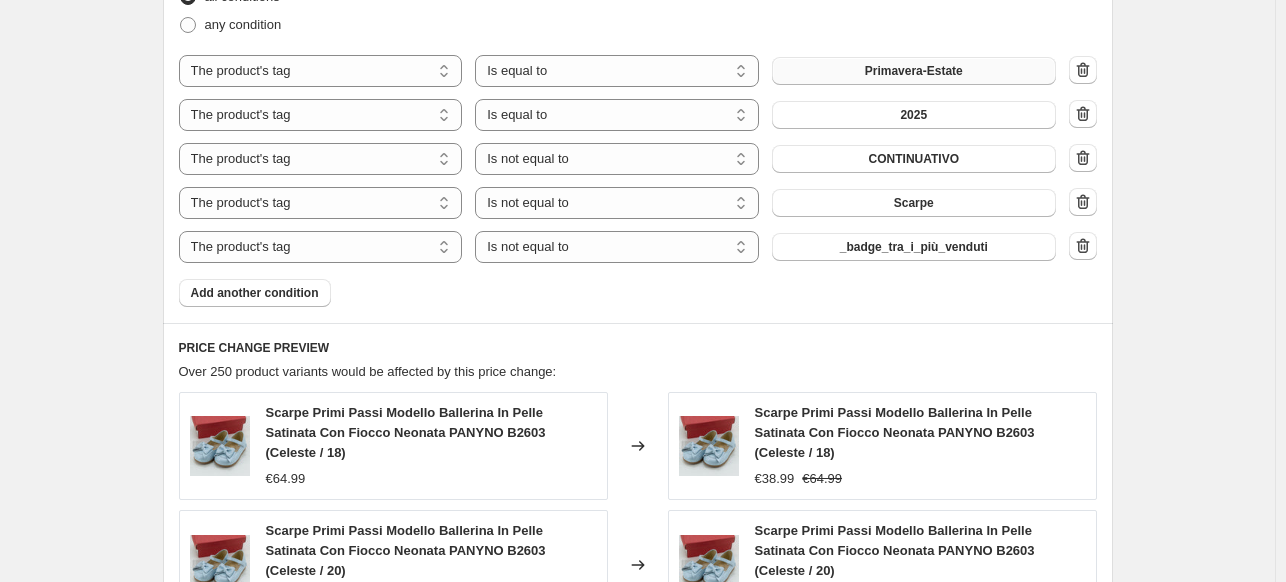 click on "_badge_tra_i_più_venduti" at bounding box center (914, 247) 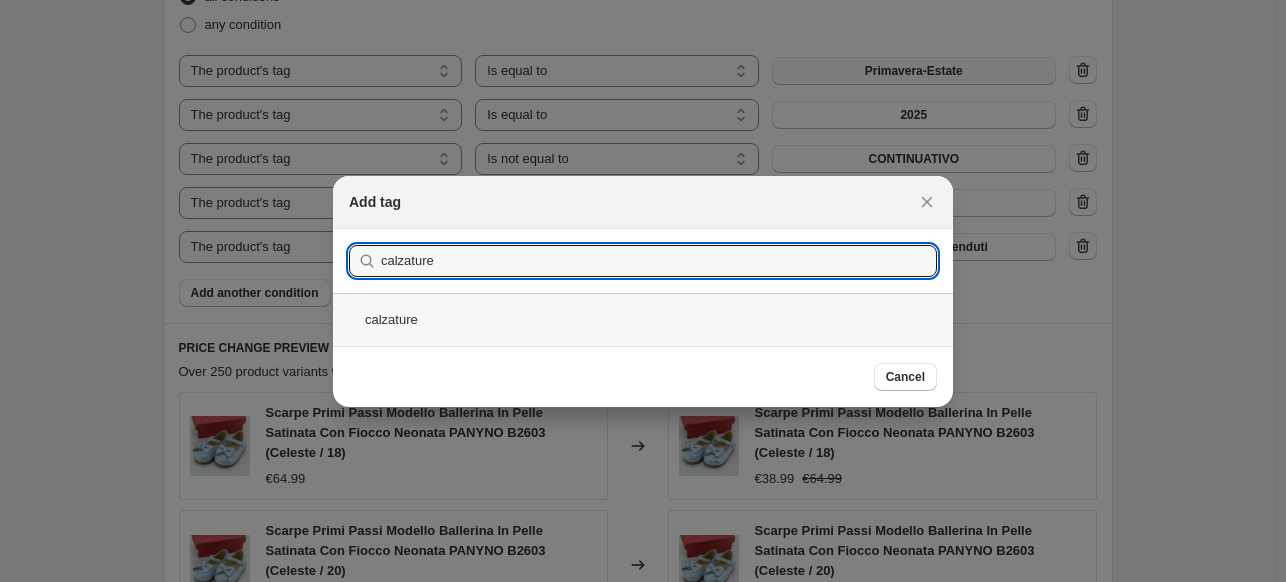 type on "calzature" 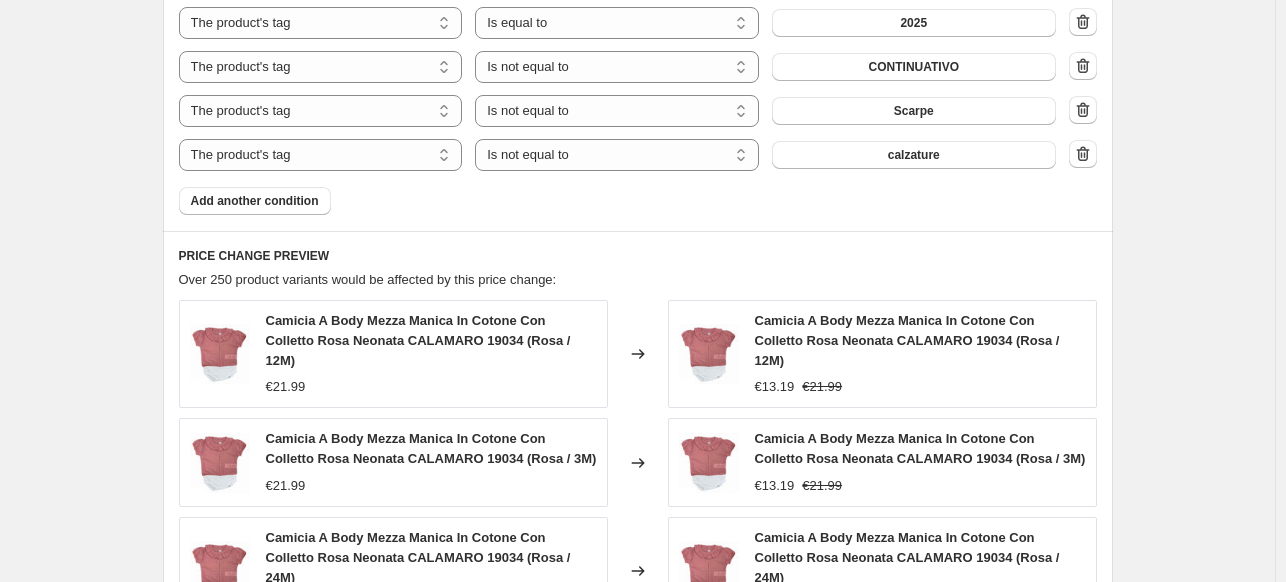 scroll, scrollTop: 1400, scrollLeft: 0, axis: vertical 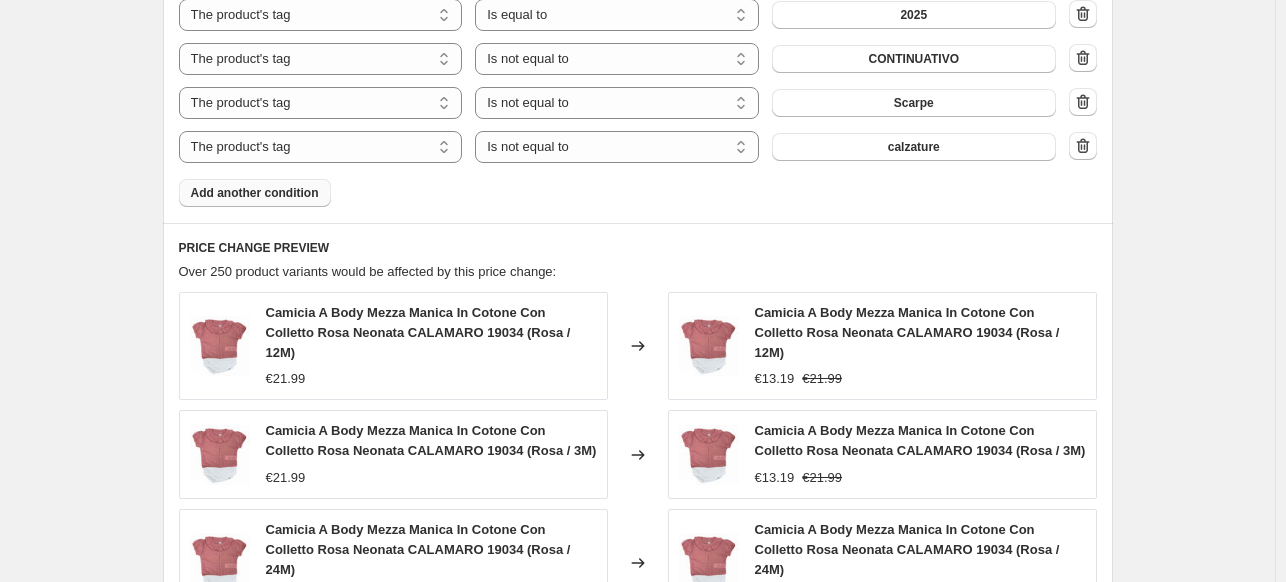 click on "Add another condition" at bounding box center (255, 193) 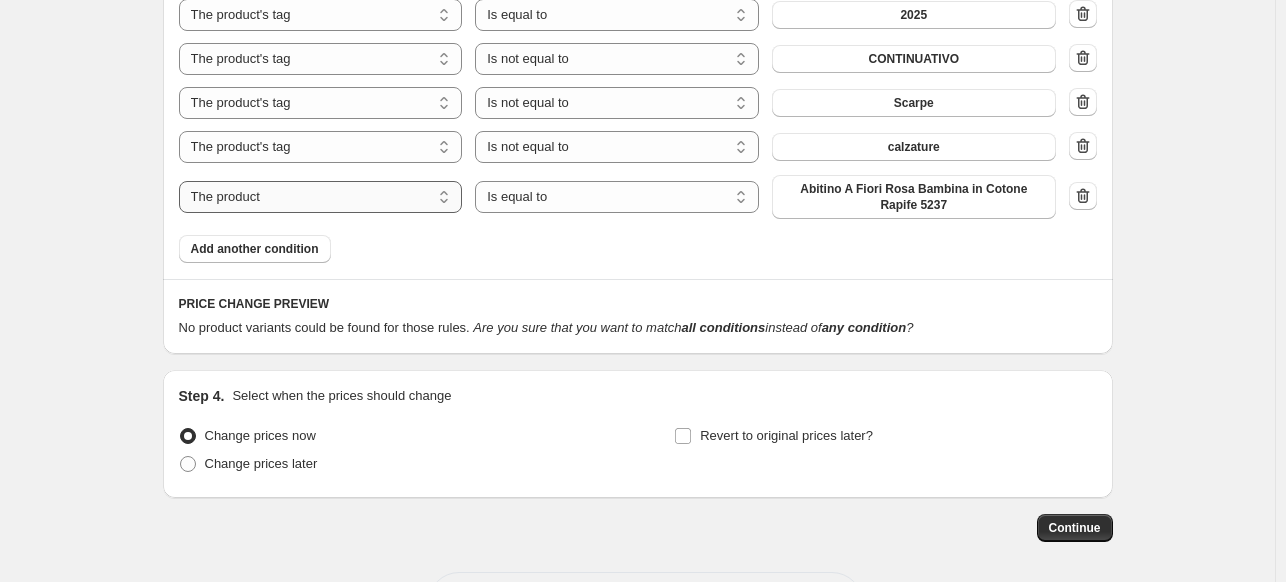 click on "The product The product's collection The product's tag The product's vendor The product's type The product's status The variant's title Inventory quantity" at bounding box center [321, 197] 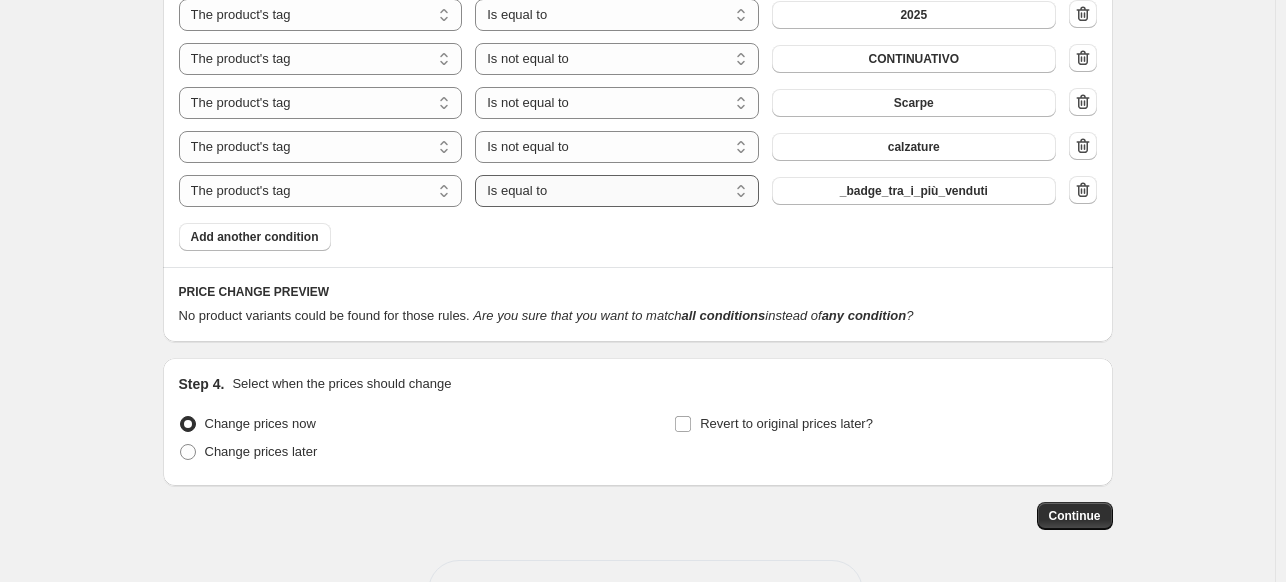 click on "Is equal to Is not equal to" at bounding box center [617, 191] 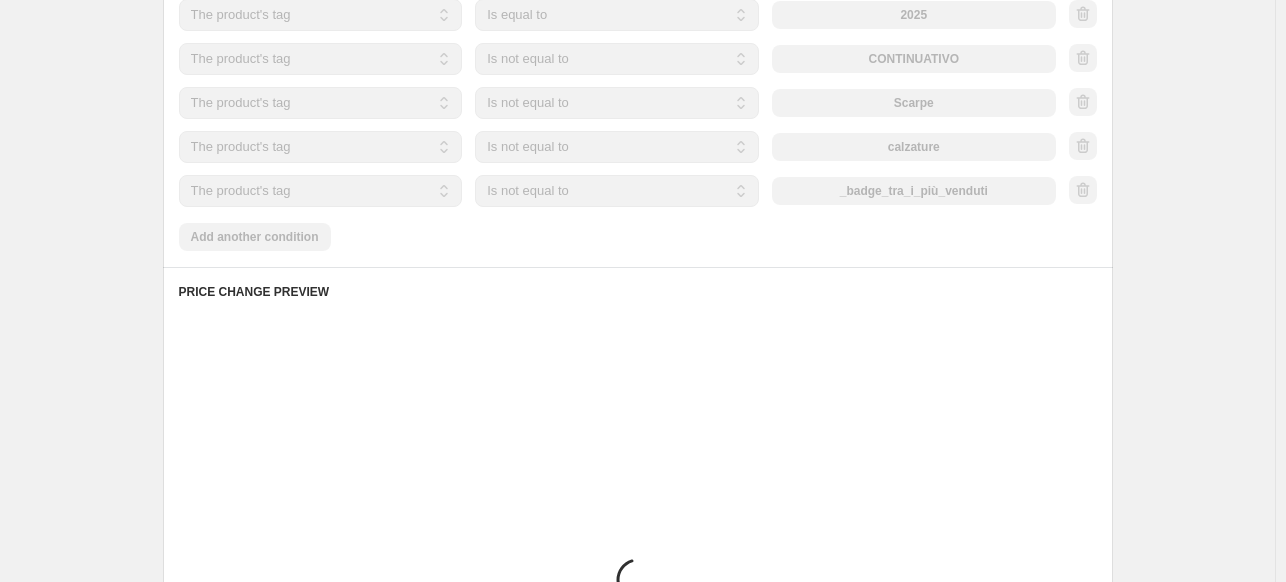 click on "_badge_tra_i_più_venduti" at bounding box center [914, 191] 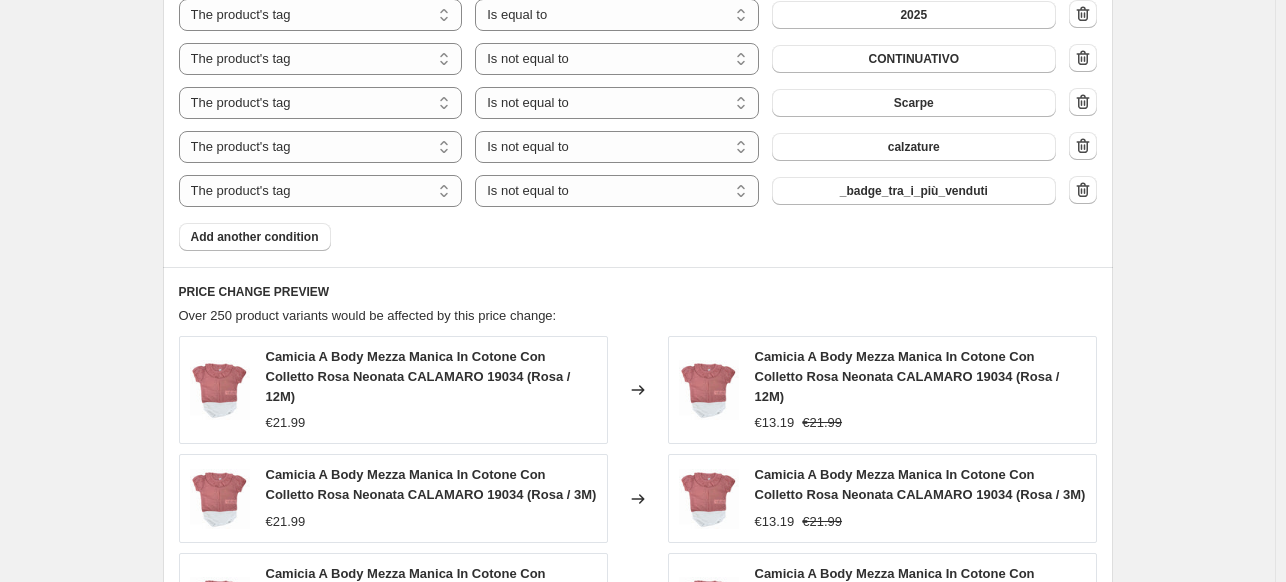 click on "_badge_tra_i_più_venduti" at bounding box center (914, 191) 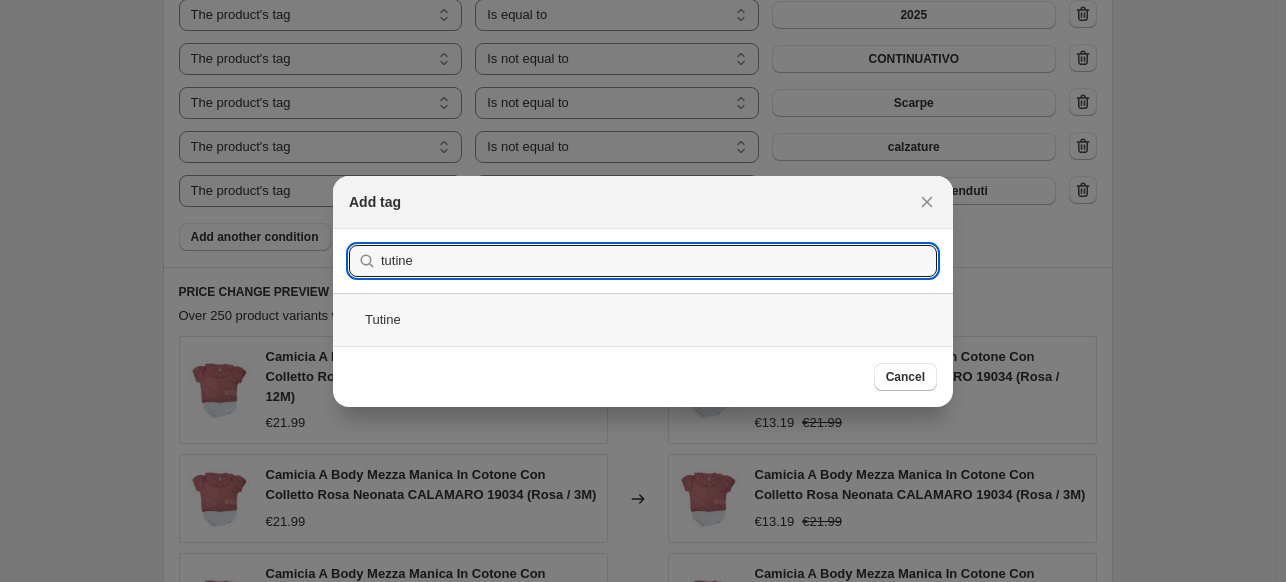 type on "tutine" 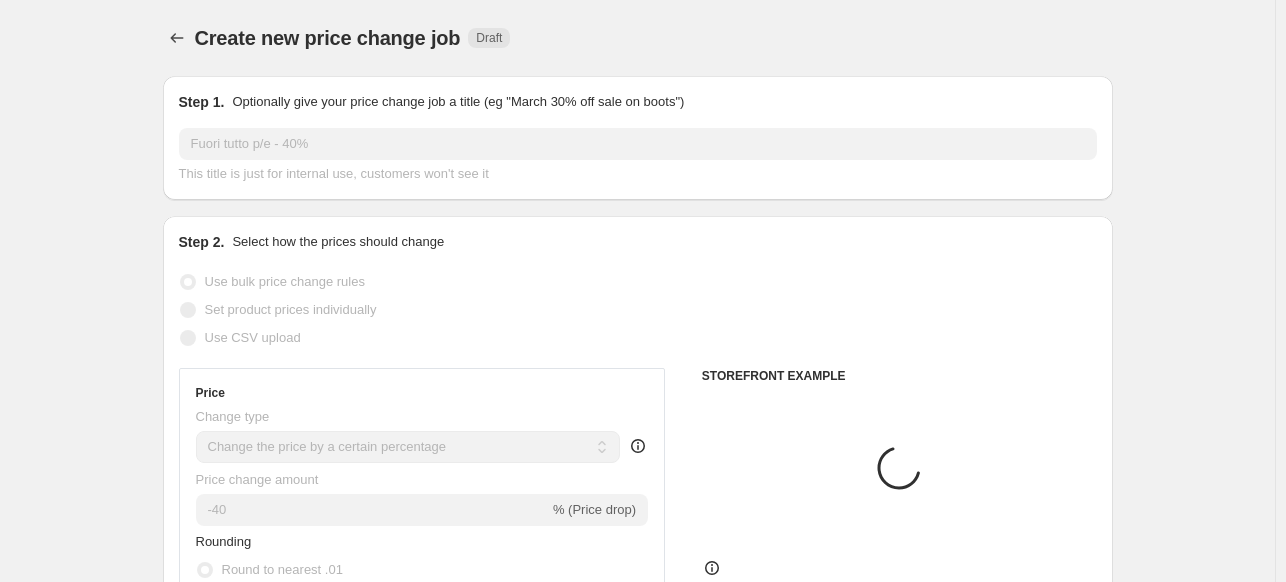 scroll, scrollTop: 1400, scrollLeft: 0, axis: vertical 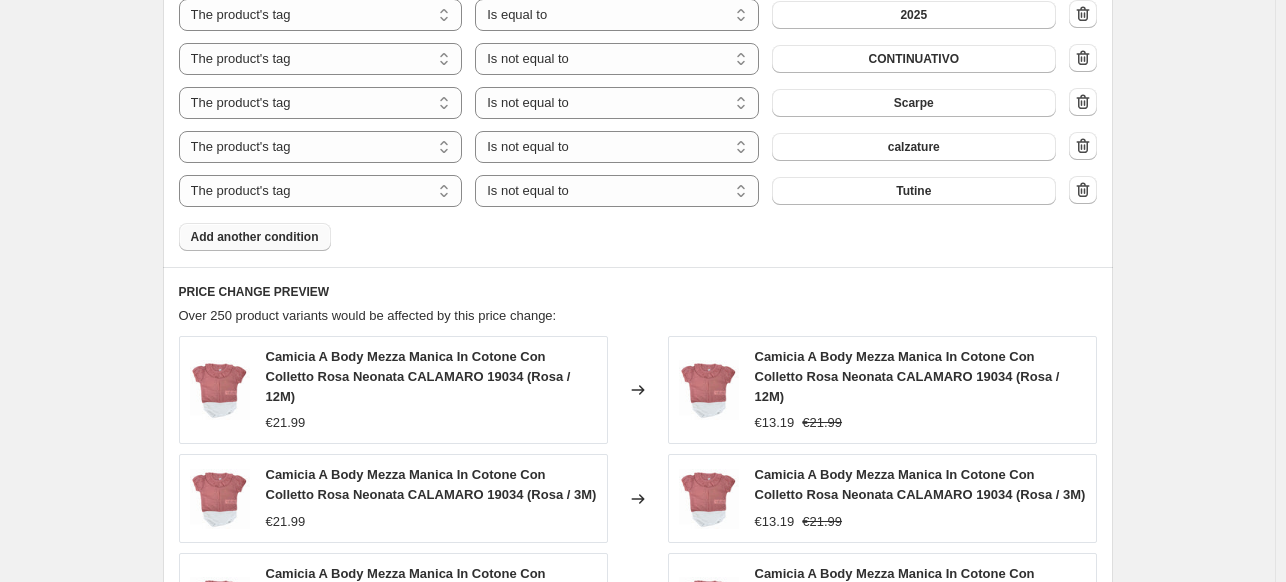 click on "Add another condition" at bounding box center (255, 237) 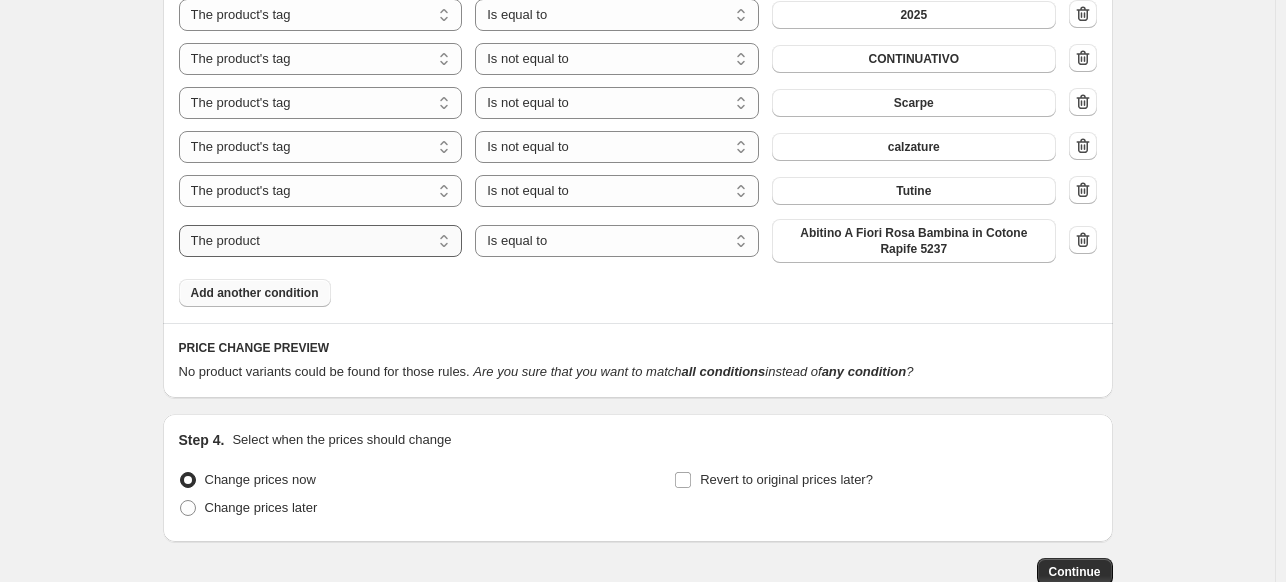 click on "The product The product's collection The product's tag The product's vendor The product's type The product's status The variant's title Inventory quantity" at bounding box center (321, 241) 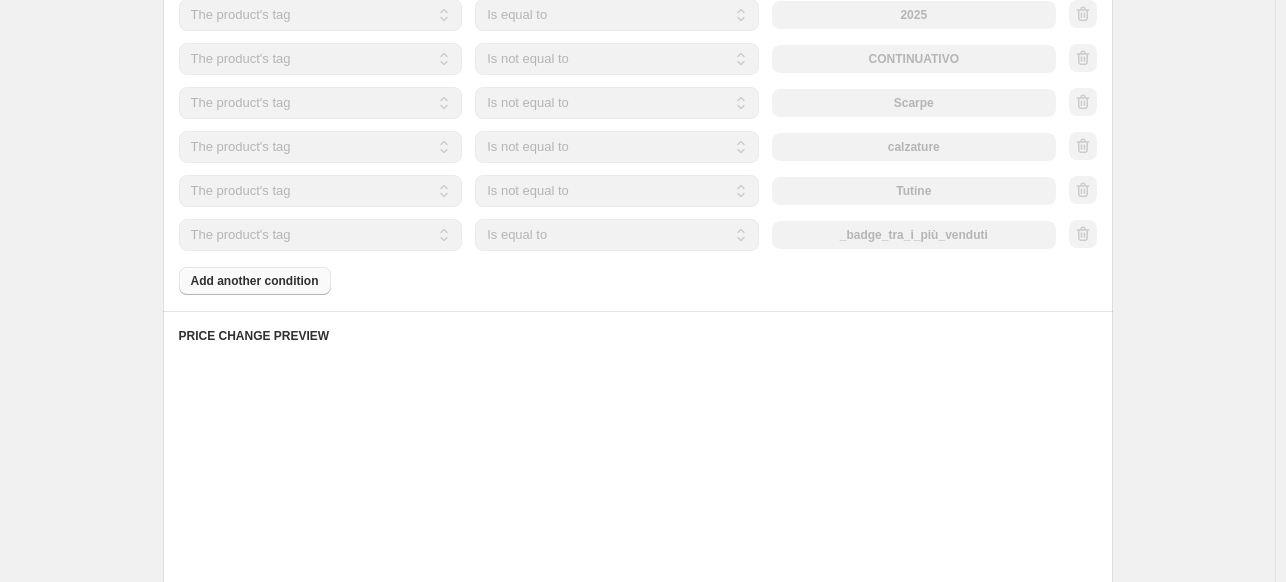 click on "Is equal to Is not equal to" at bounding box center [617, 235] 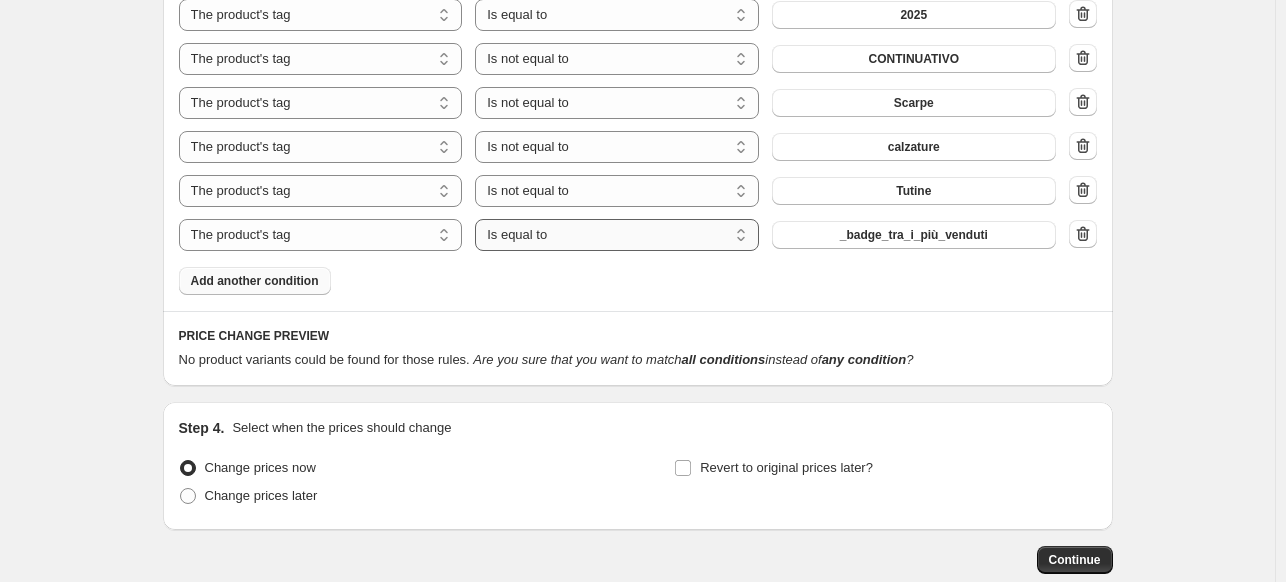 select on "not_equal" 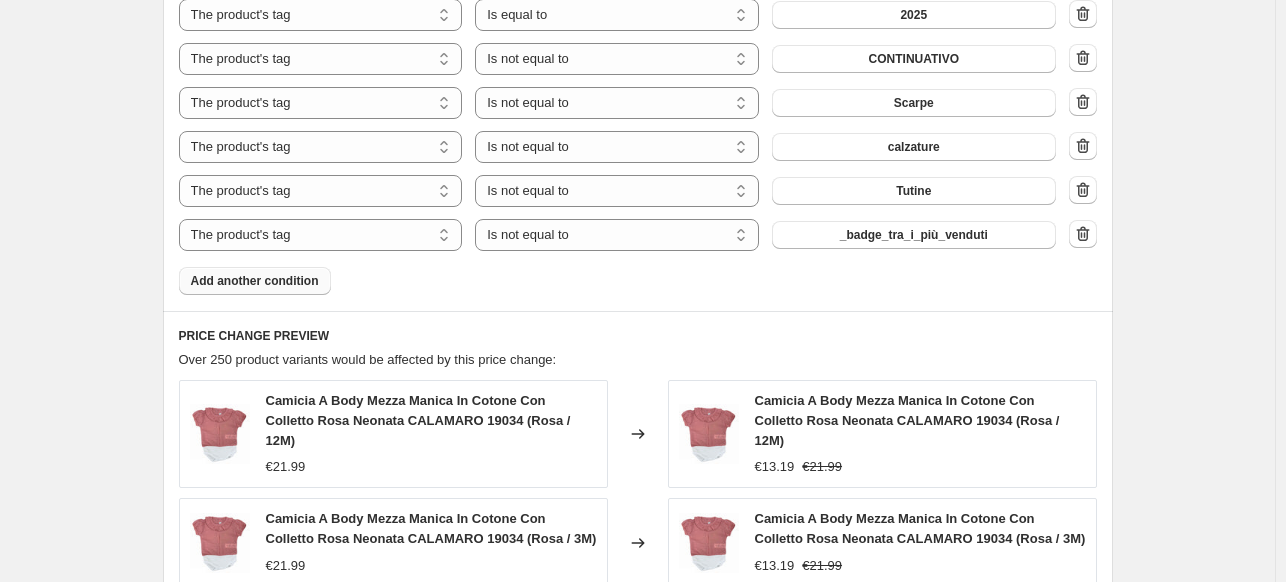 click on "_badge_tra_i_più_venduti" at bounding box center [914, 235] 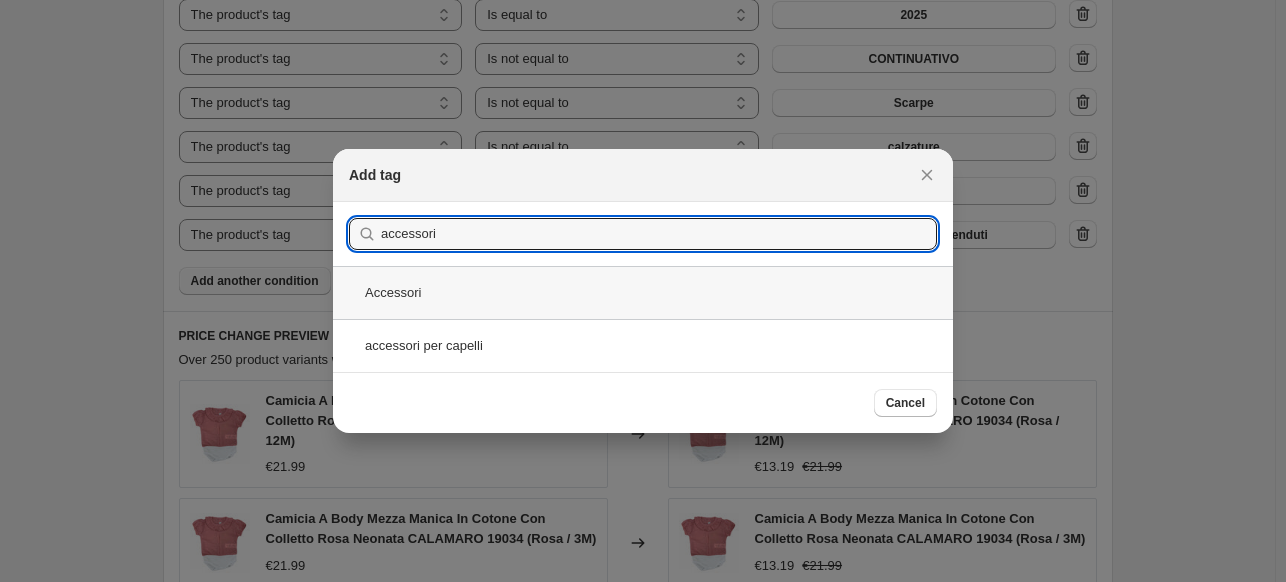 type on "accessori" 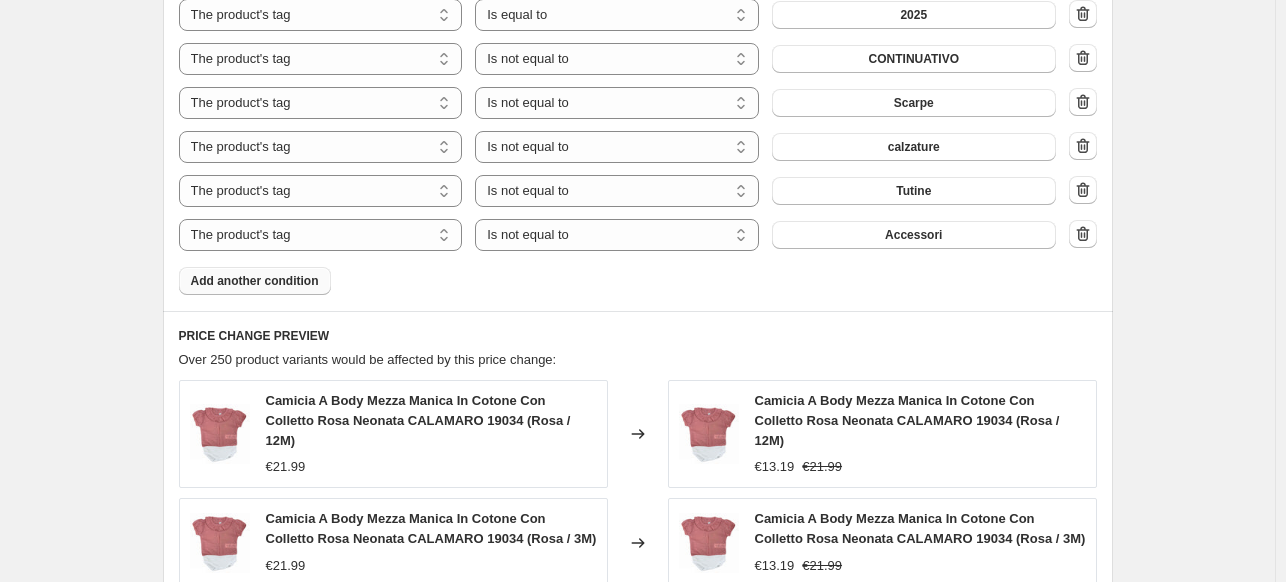 click on "Add another condition" at bounding box center (255, 281) 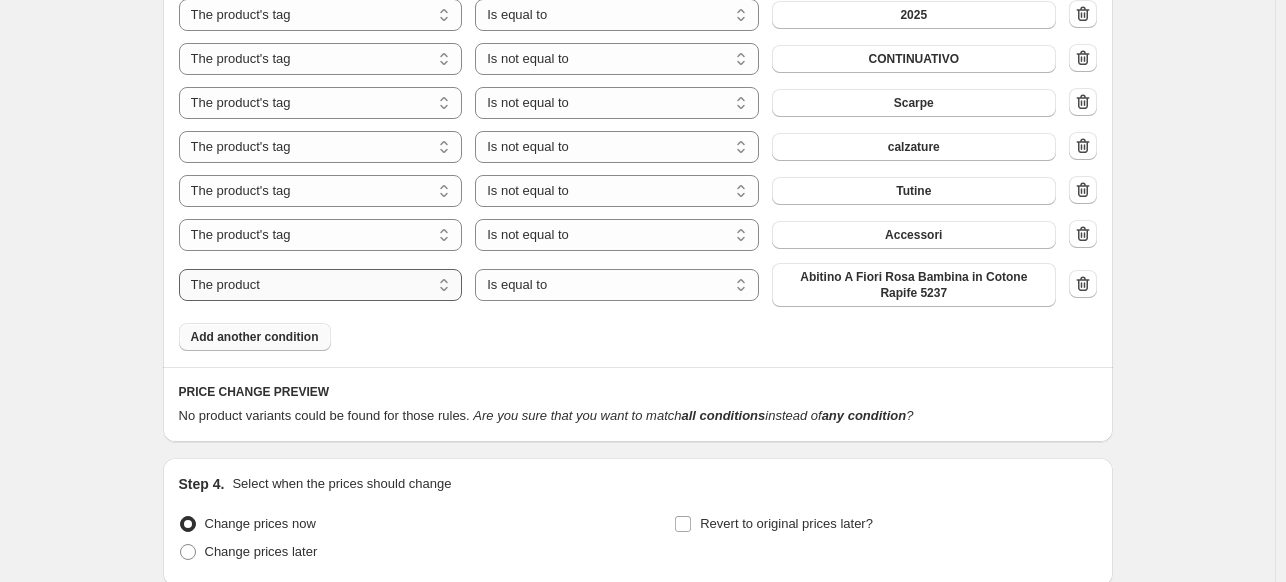 click on "The product The product's collection The product's tag The product's vendor The product's type The product's status The variant's title Inventory quantity" at bounding box center [321, 285] 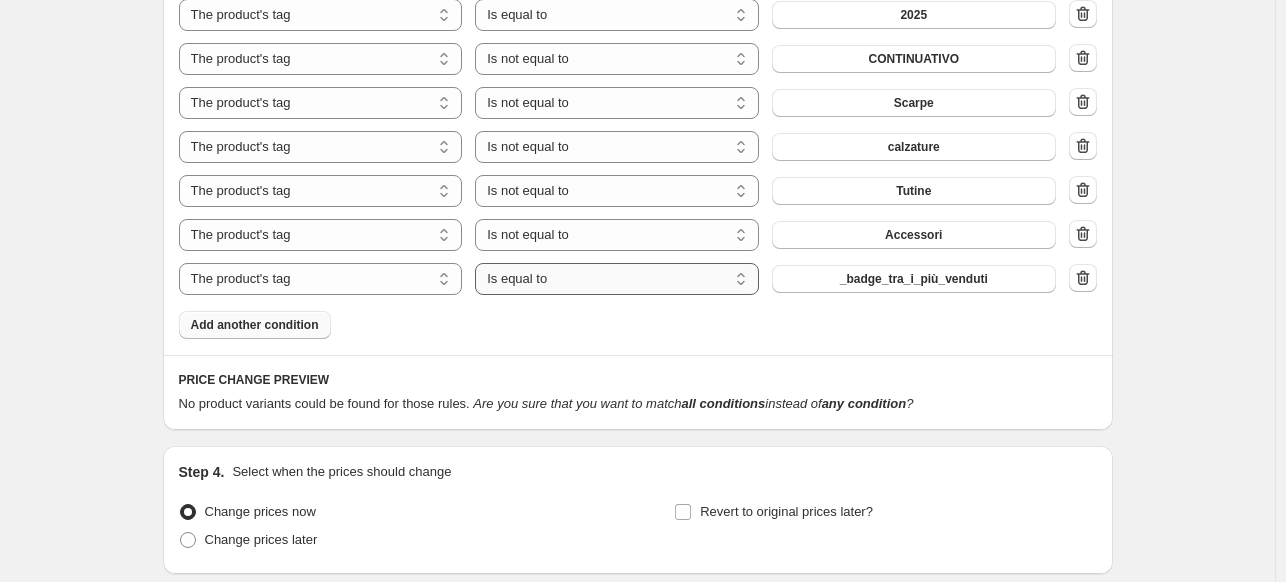click on "Is equal to Is not equal to" at bounding box center (617, 279) 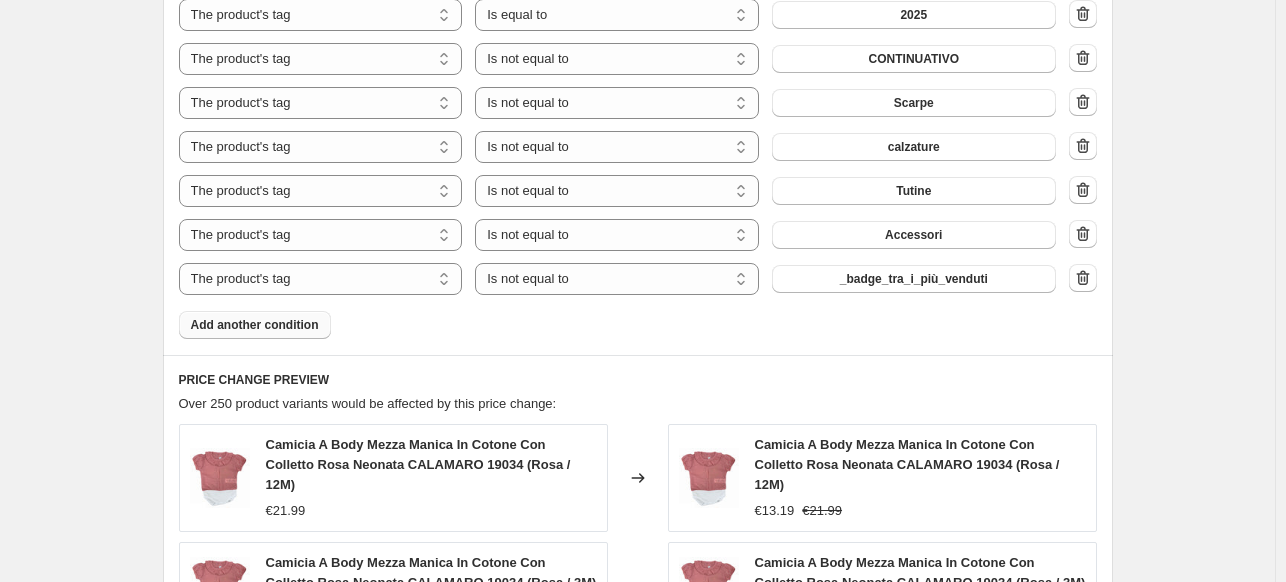 click on "_badge_tra_i_più_venduti" at bounding box center (914, 279) 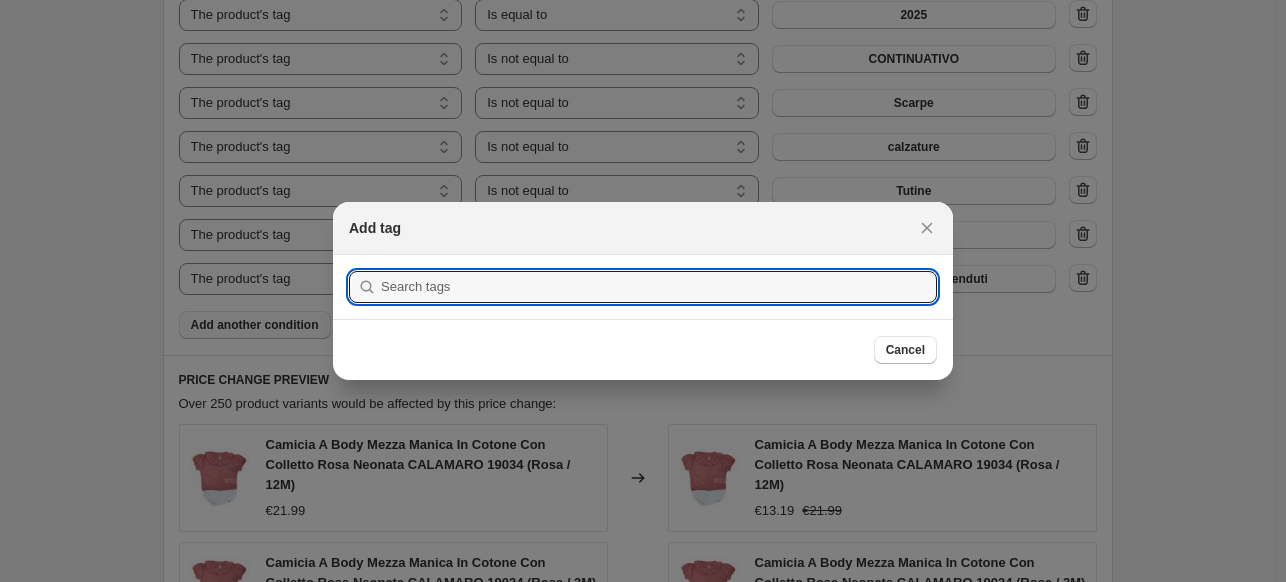 scroll, scrollTop: 0, scrollLeft: 0, axis: both 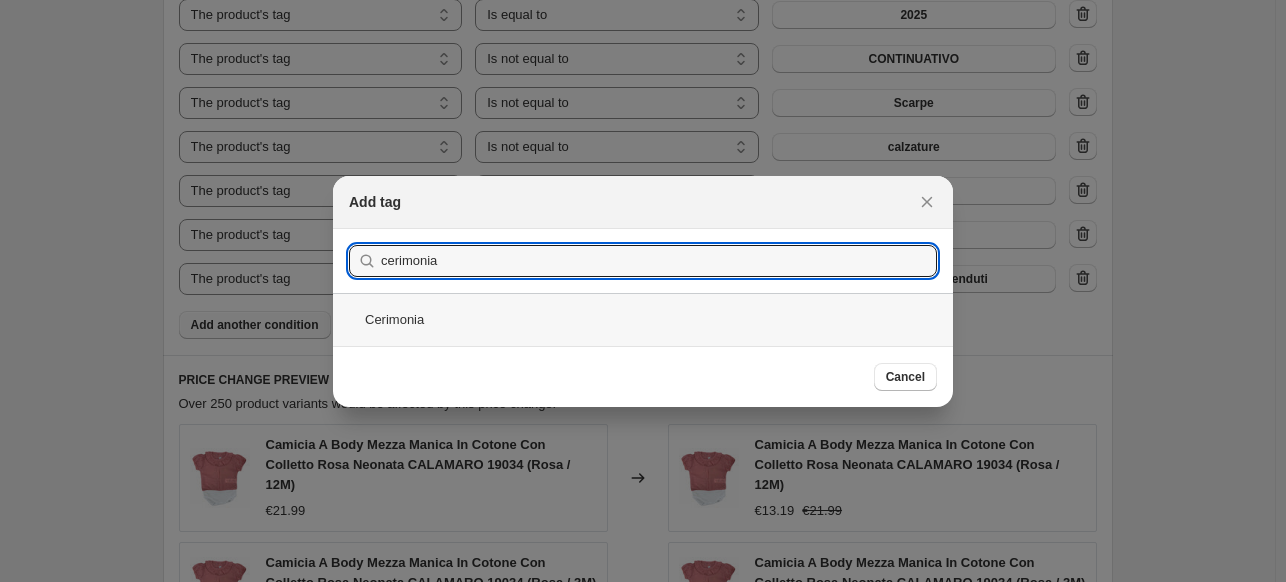 type on "cerimonia" 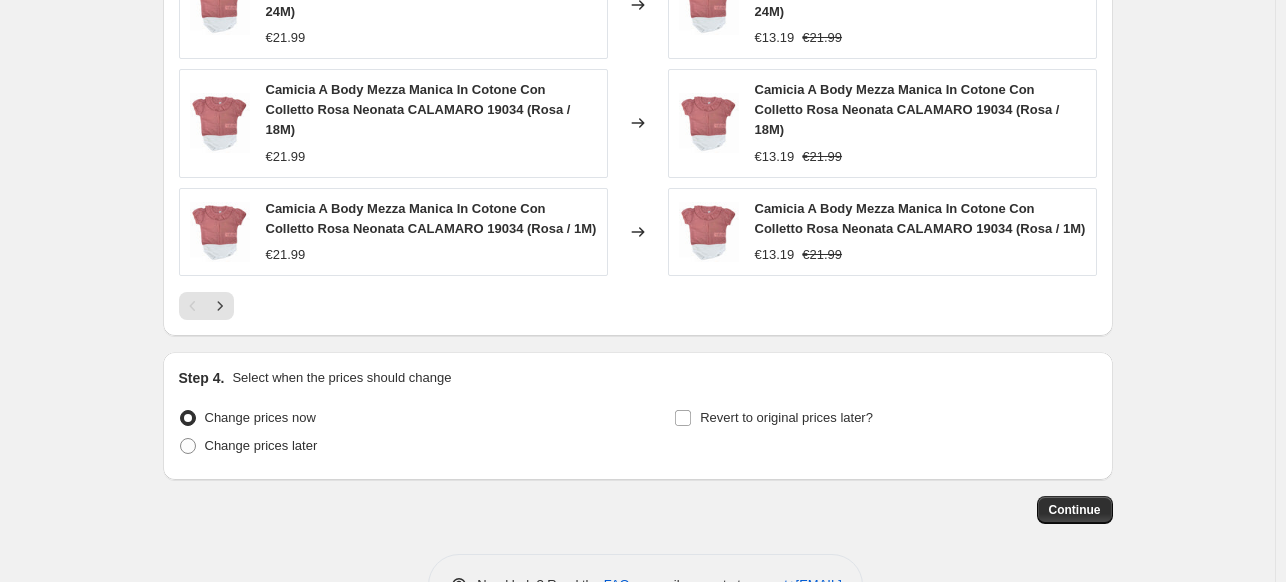 scroll, scrollTop: 2092, scrollLeft: 0, axis: vertical 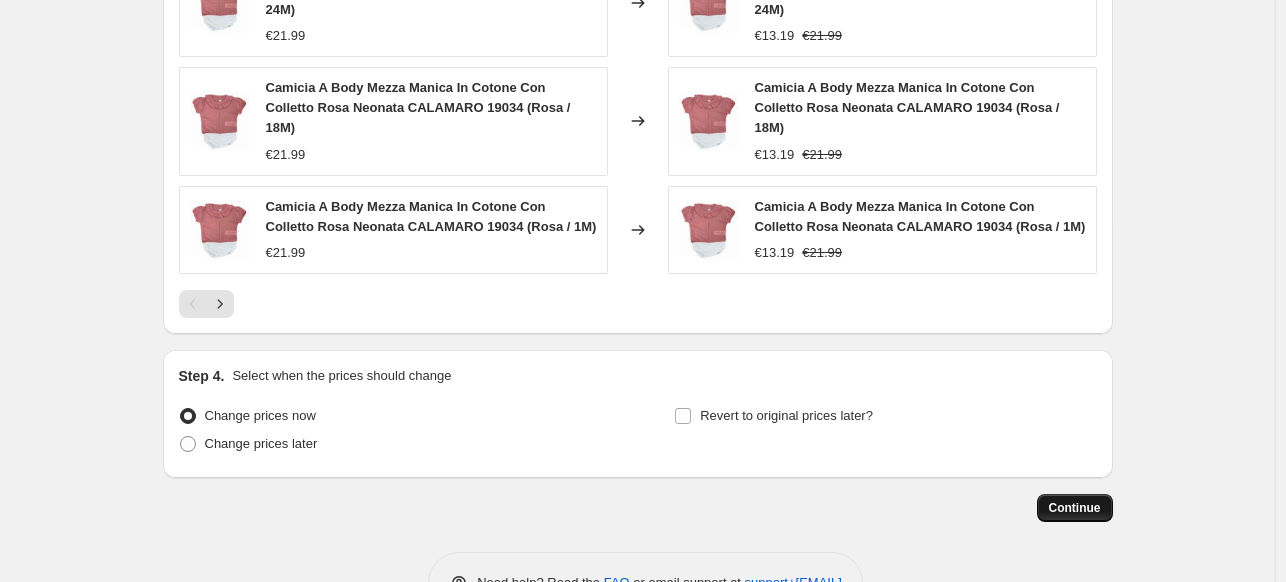 click on "Continue" at bounding box center (1075, 508) 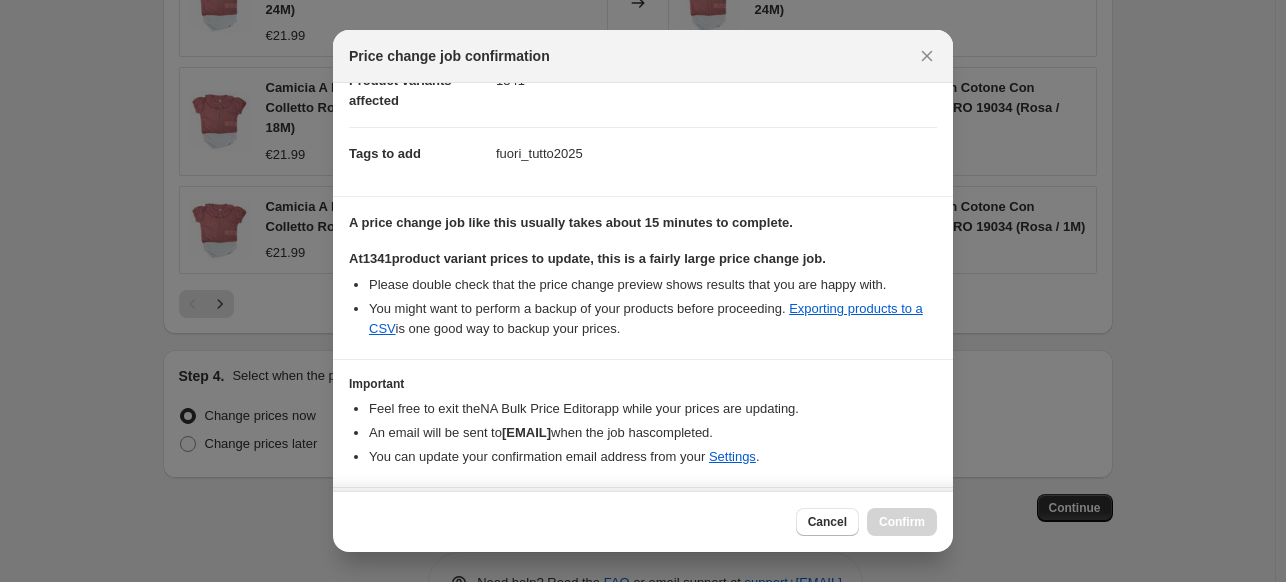 scroll, scrollTop: 297, scrollLeft: 0, axis: vertical 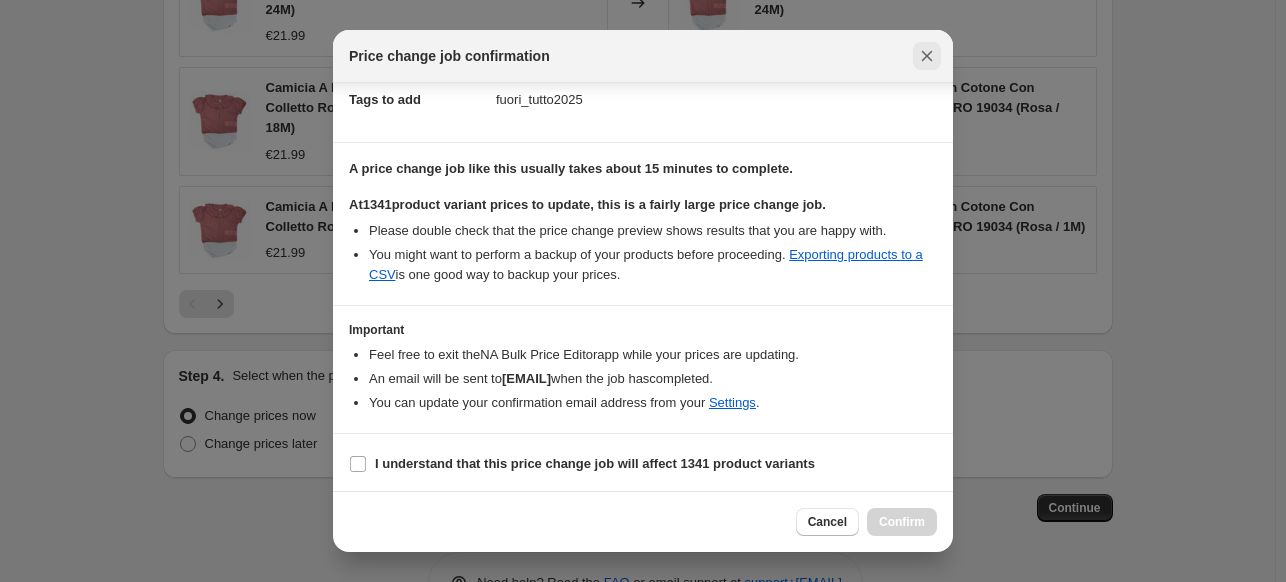 click 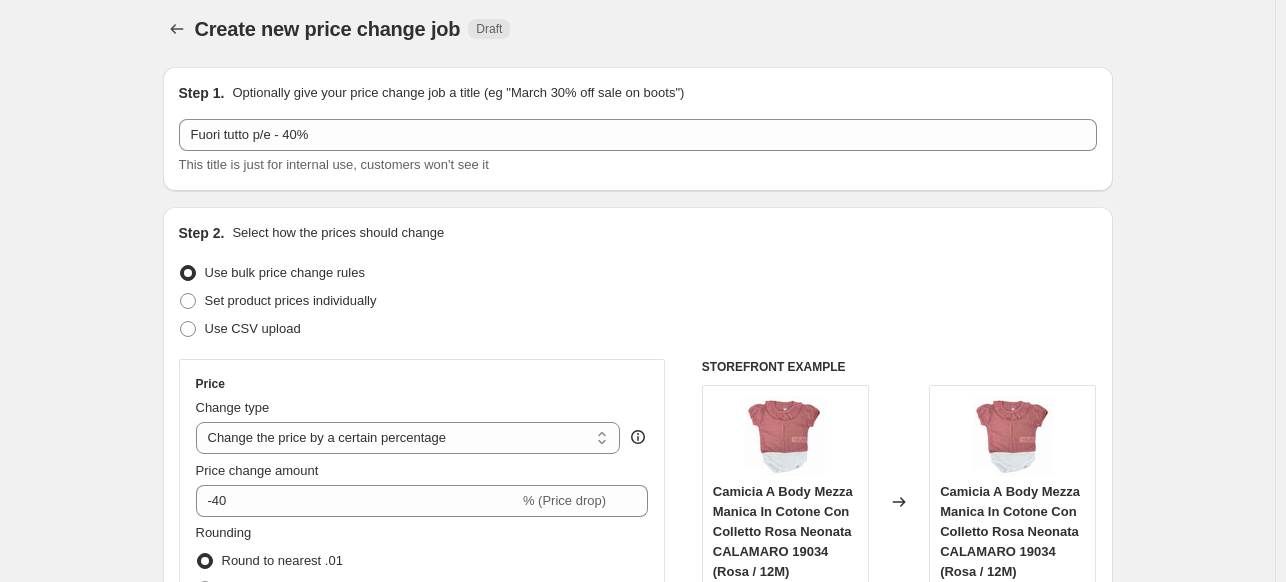 scroll, scrollTop: 0, scrollLeft: 0, axis: both 